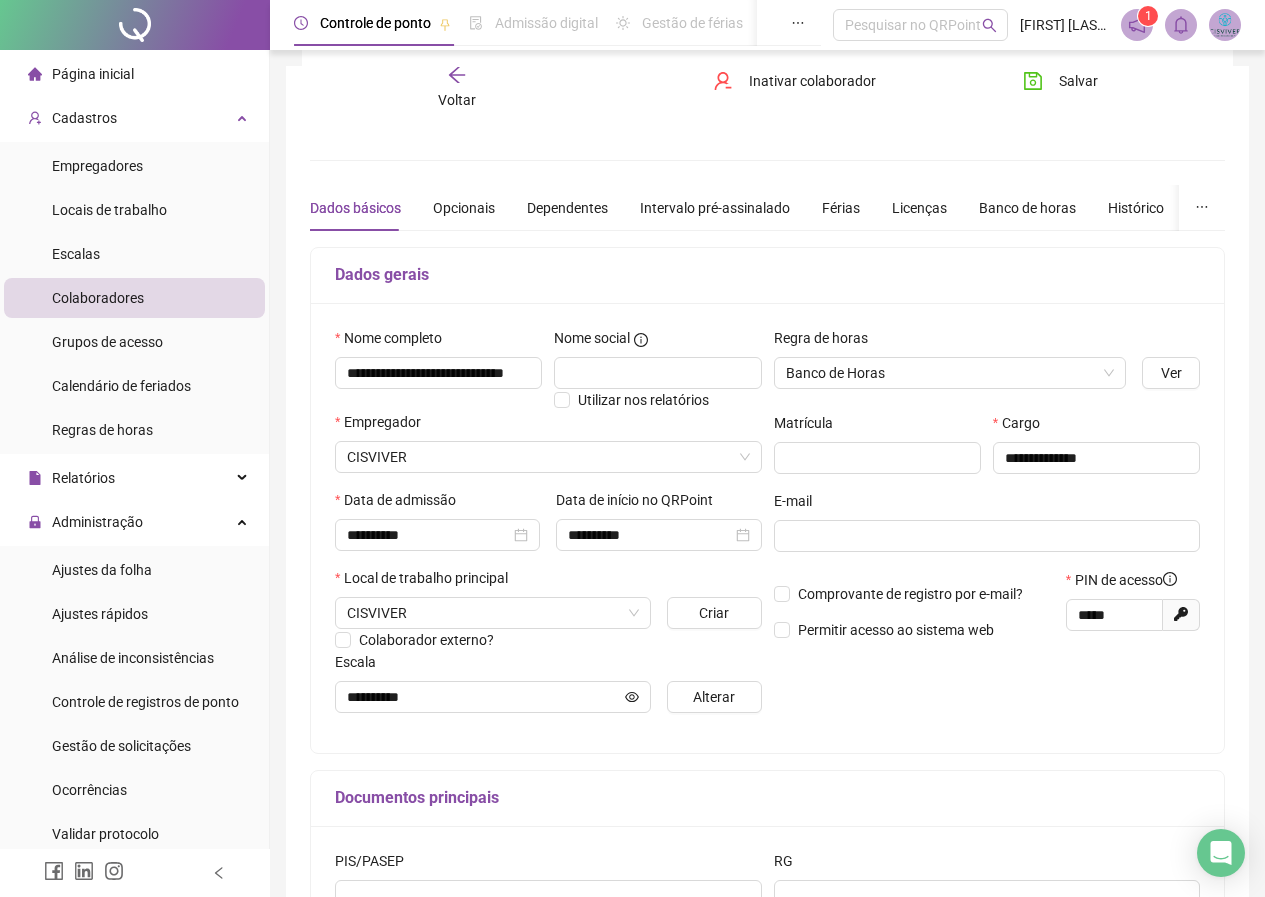 scroll, scrollTop: 244, scrollLeft: 0, axis: vertical 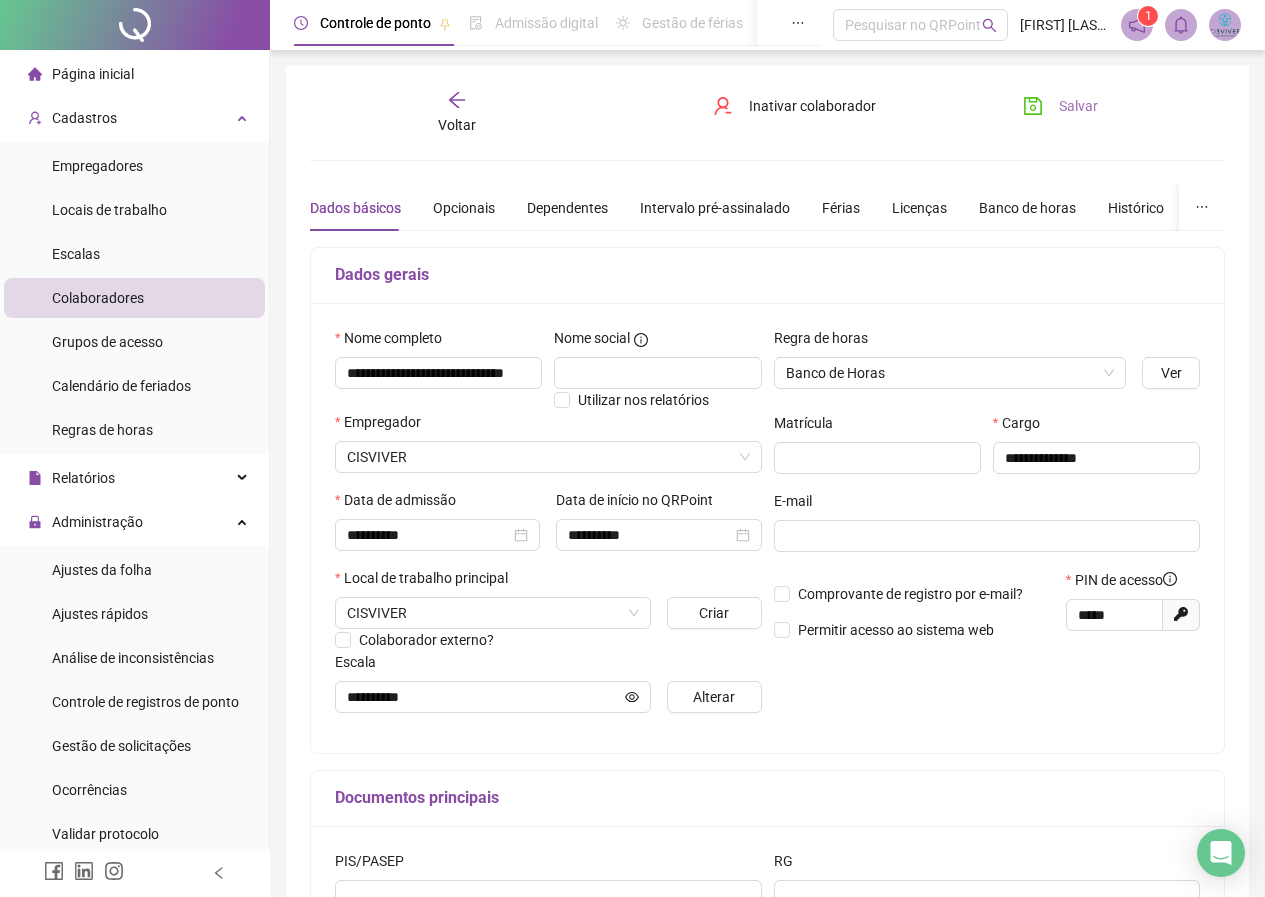 click on "Salvar" at bounding box center [1060, 106] 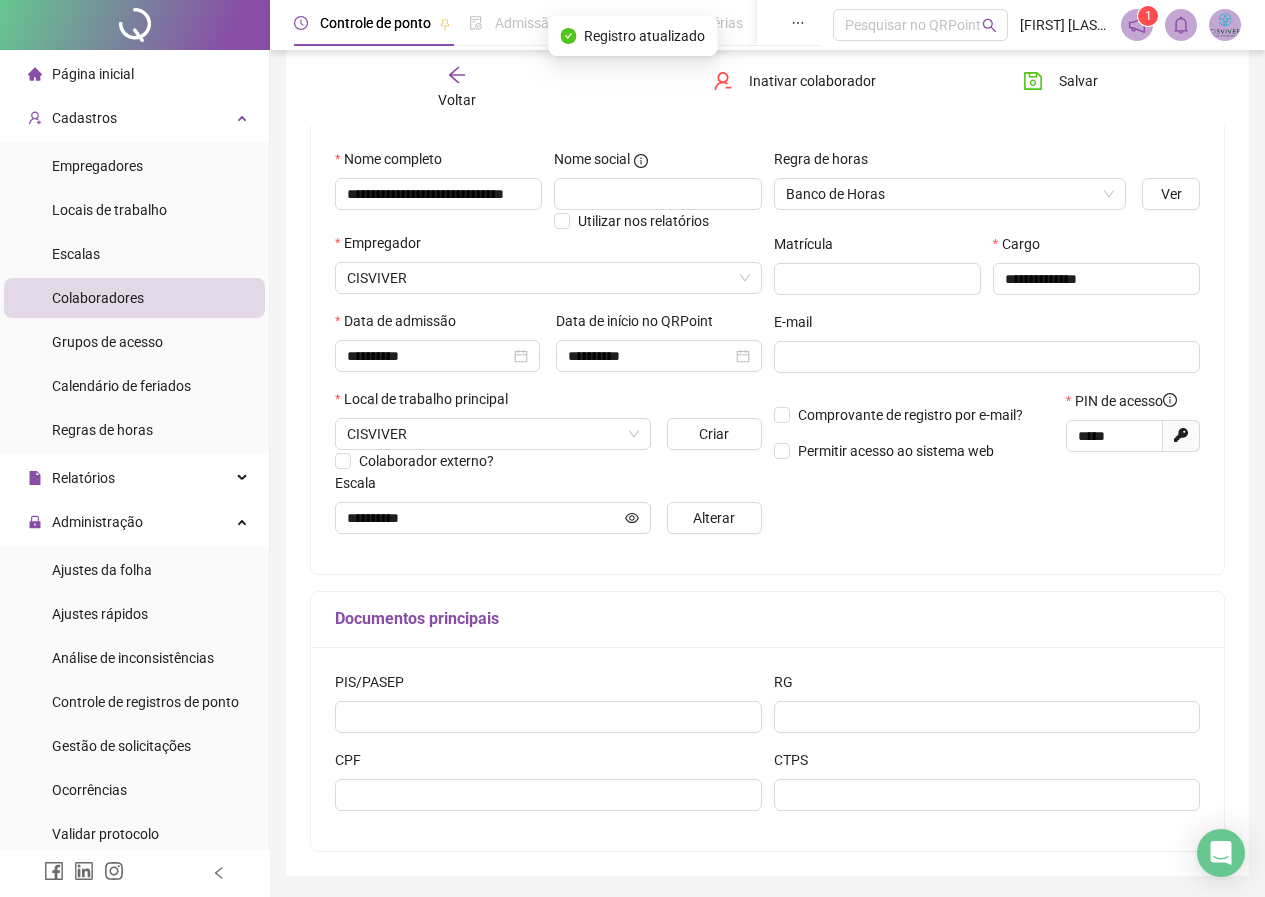 scroll, scrollTop: 144, scrollLeft: 0, axis: vertical 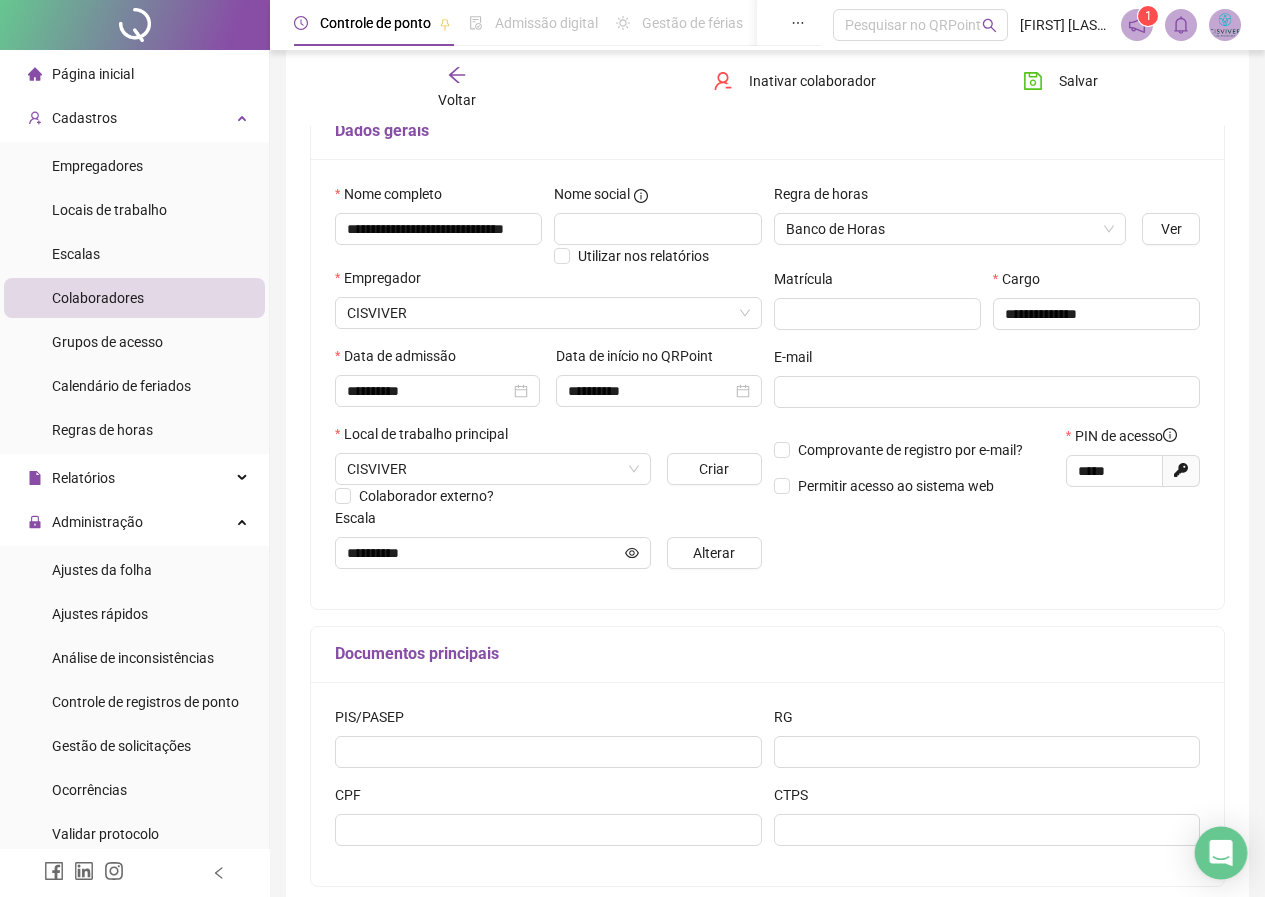 click 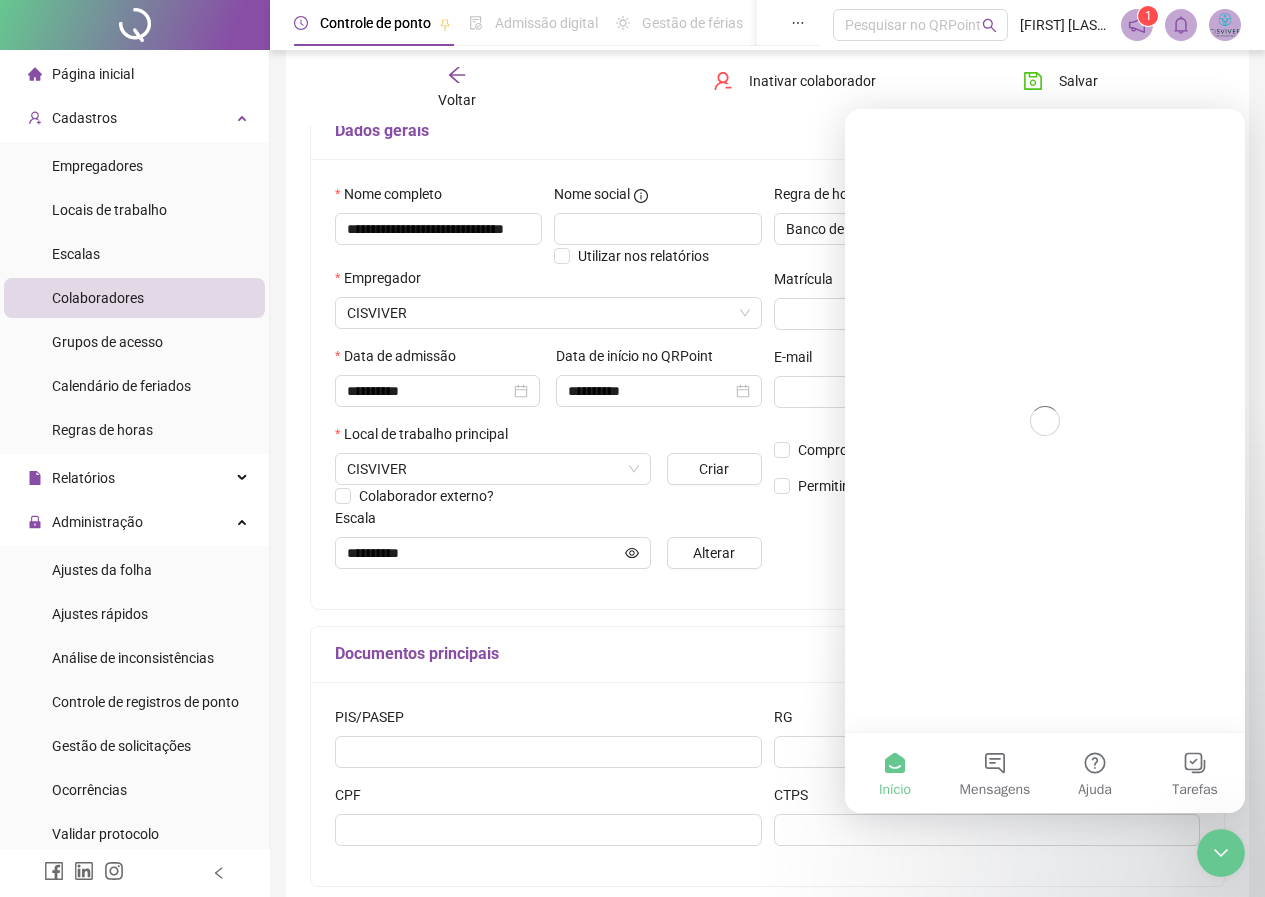 scroll, scrollTop: 0, scrollLeft: 0, axis: both 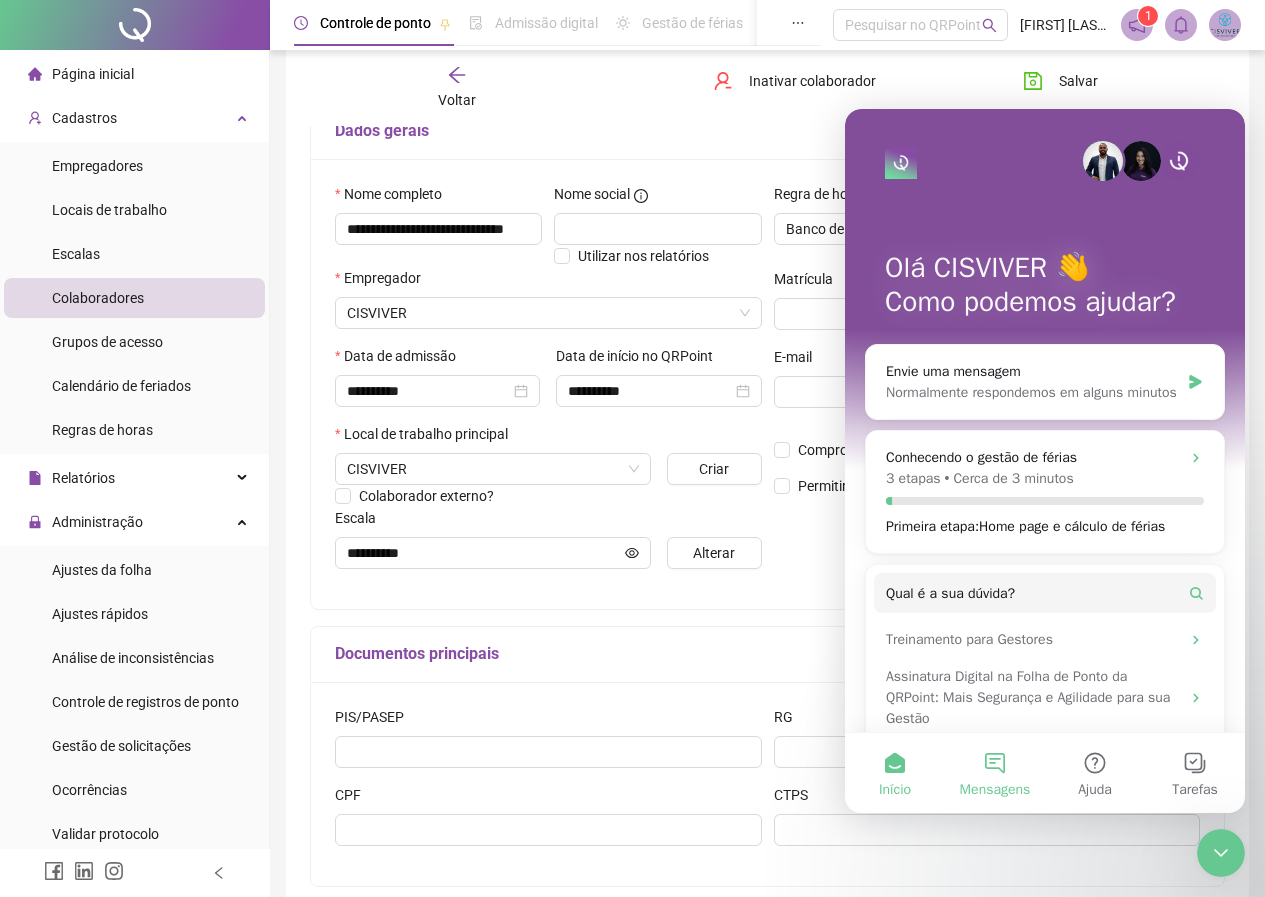 click on "Mensagens" at bounding box center [995, 773] 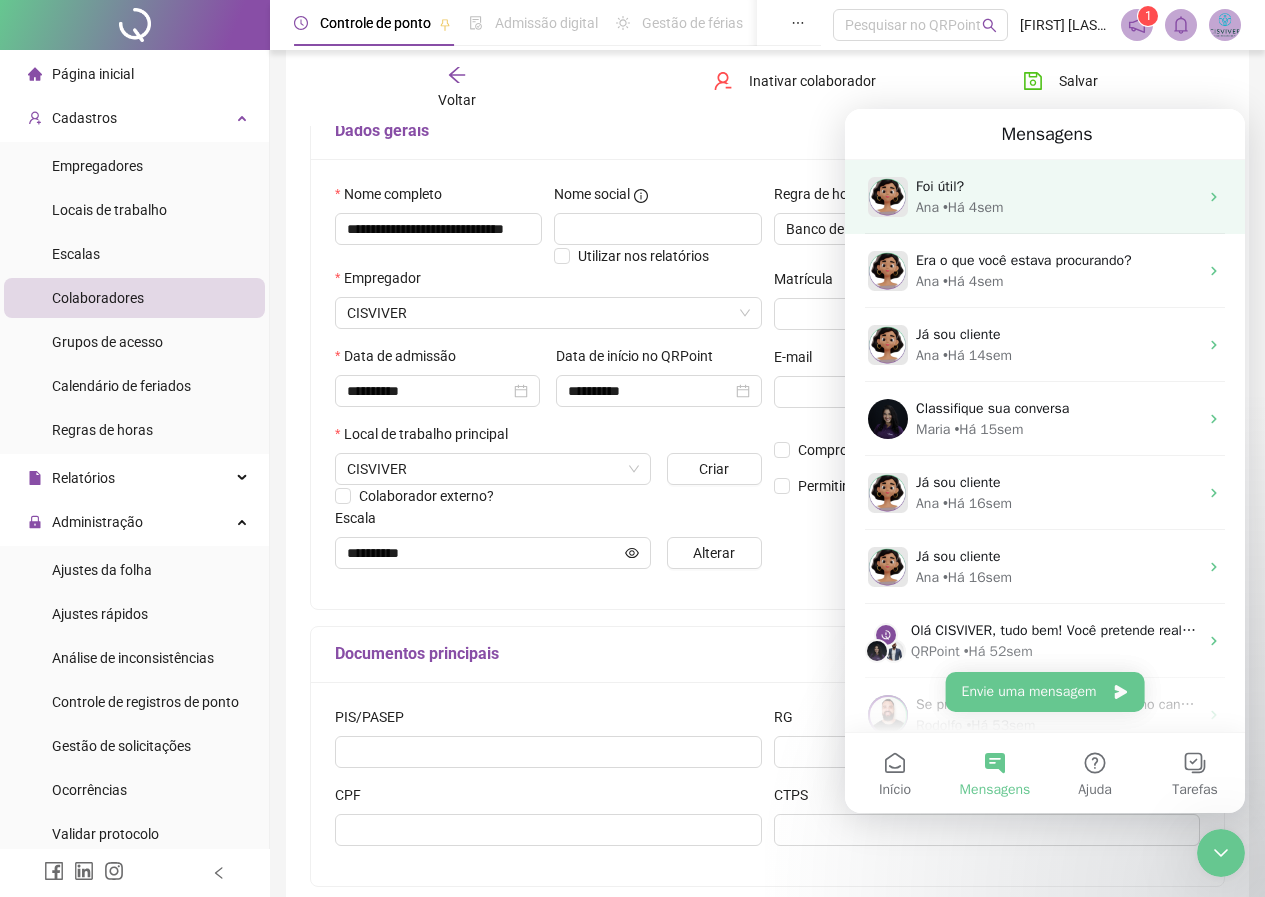 click on "[FIRST] • [TIME]" at bounding box center [1057, 207] 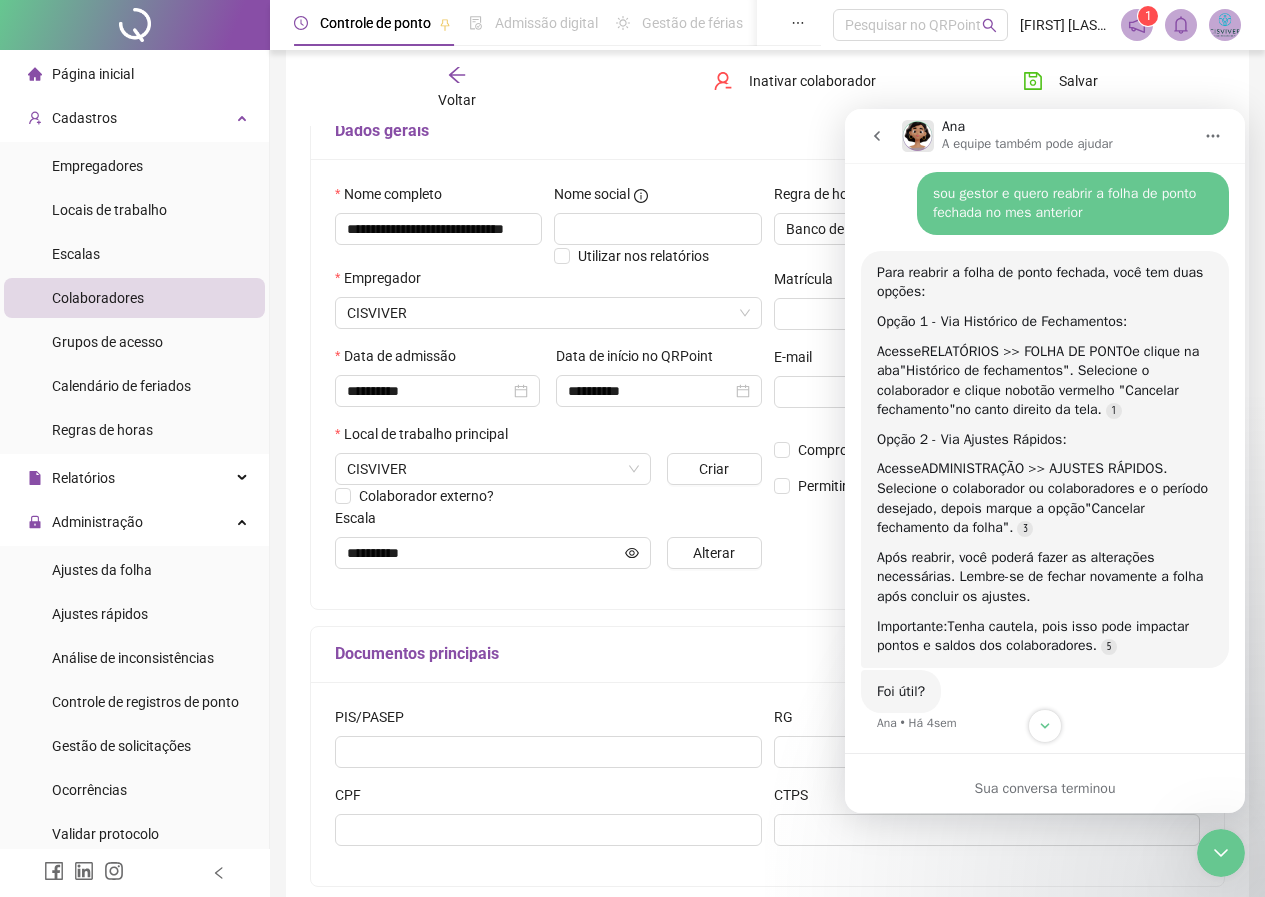 scroll, scrollTop: 569, scrollLeft: 0, axis: vertical 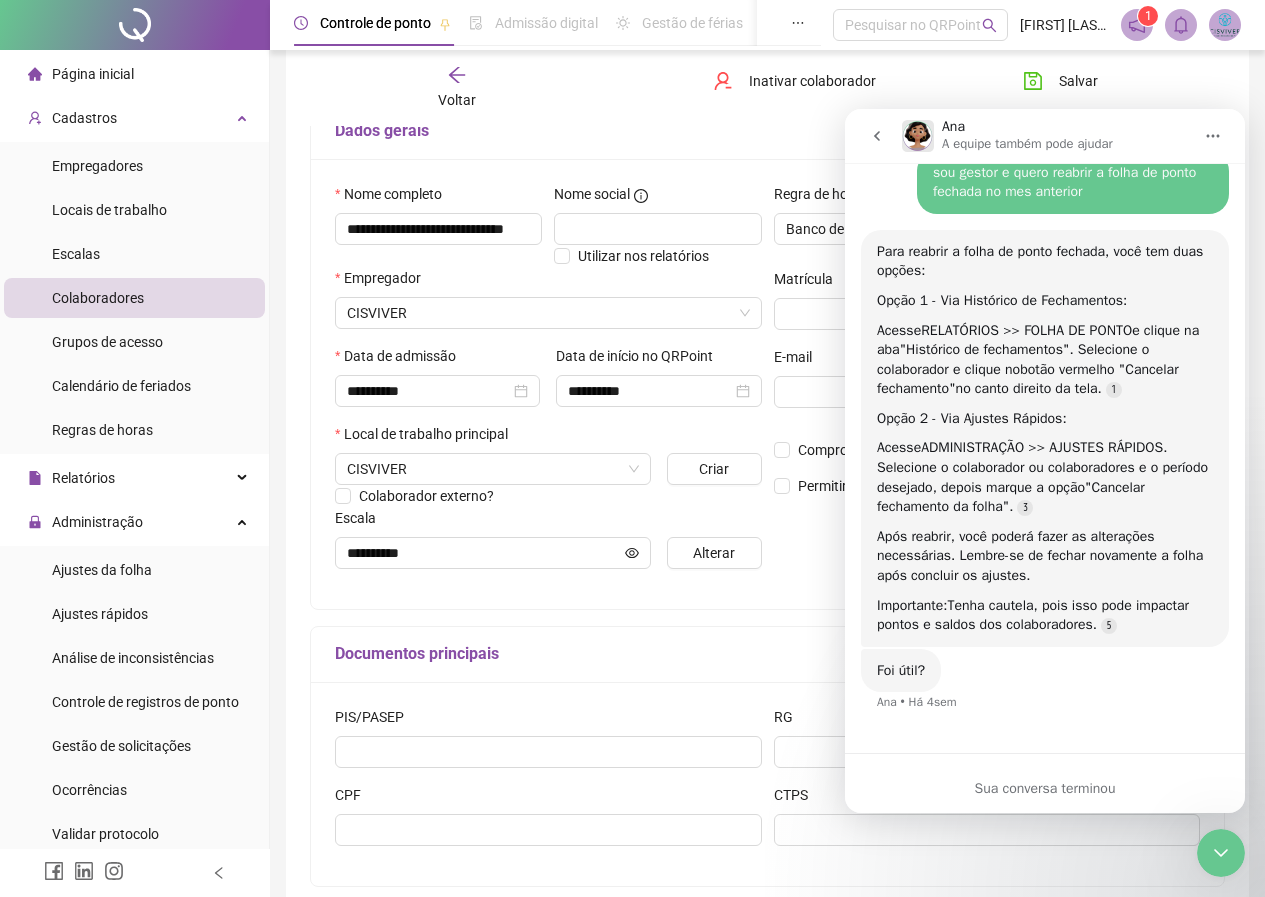click 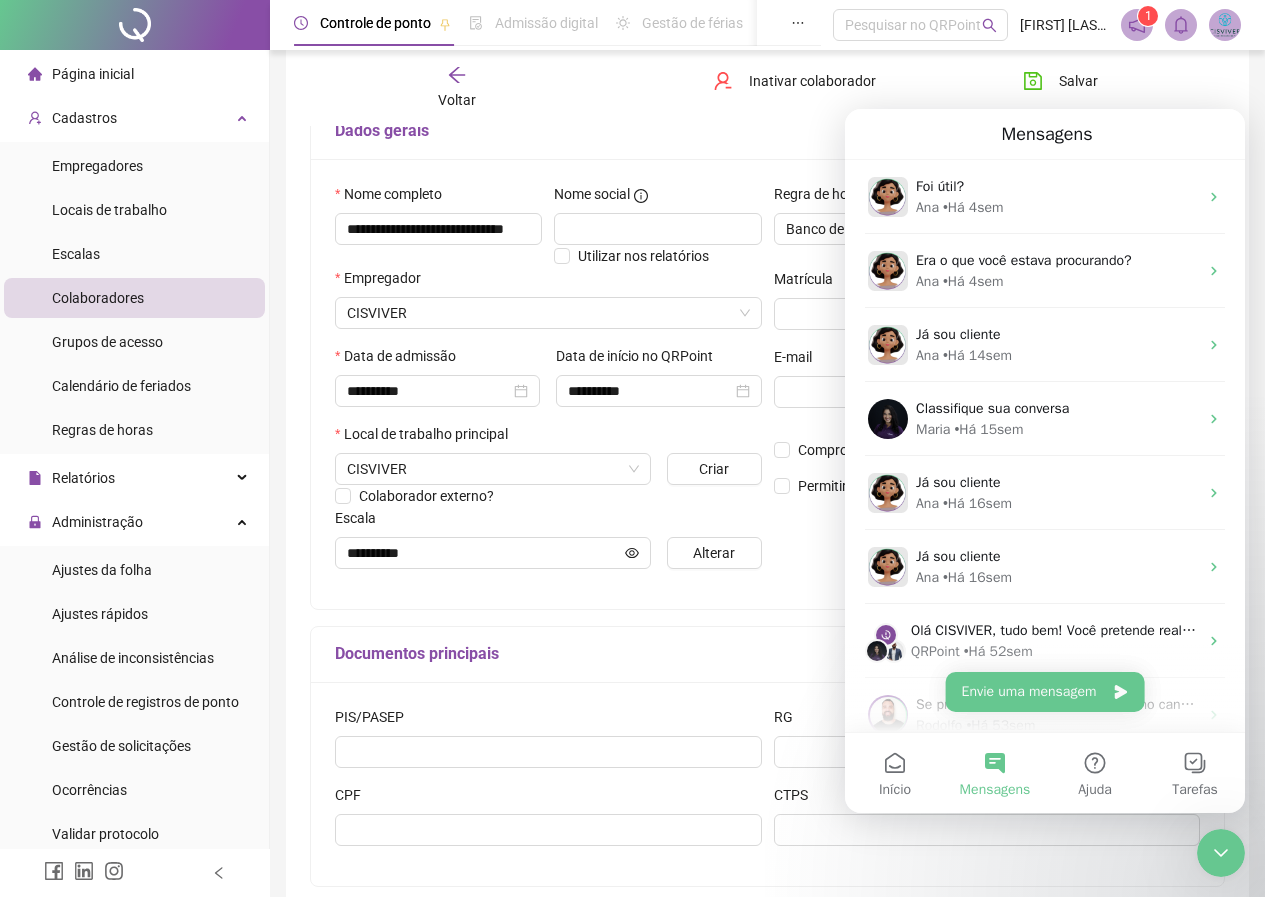 scroll, scrollTop: 0, scrollLeft: 0, axis: both 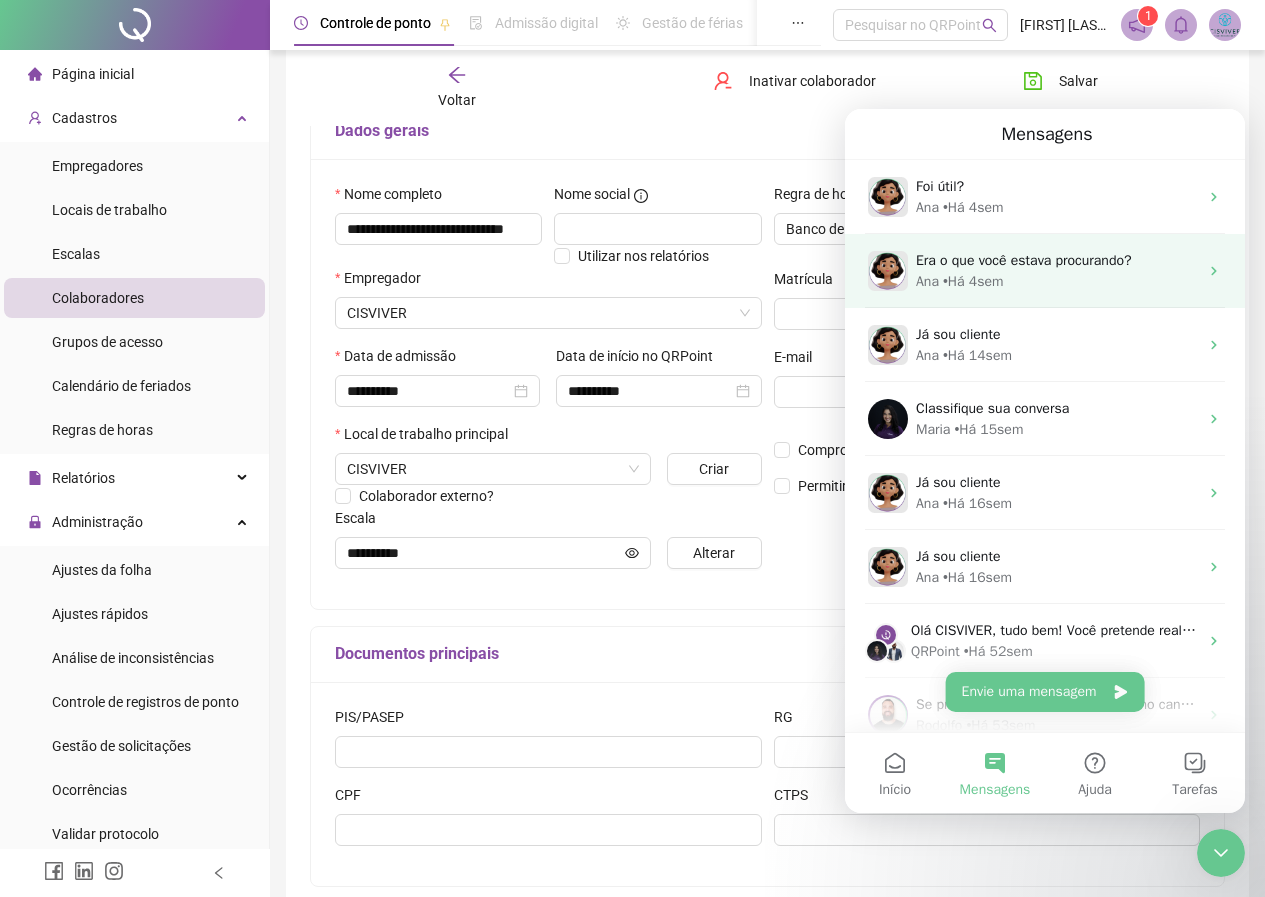 click on "•  Há 4sem" at bounding box center [973, 281] 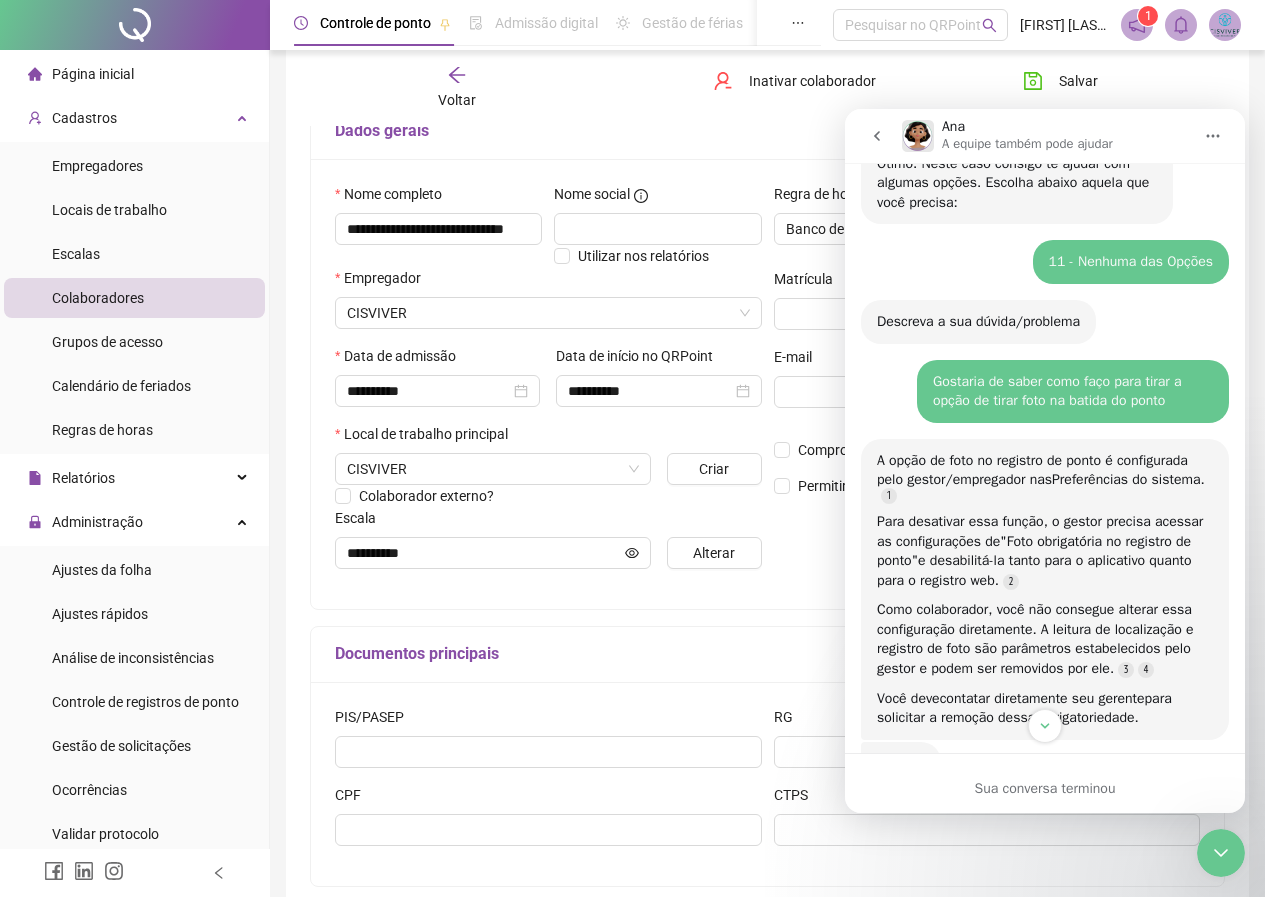 scroll, scrollTop: 460, scrollLeft: 0, axis: vertical 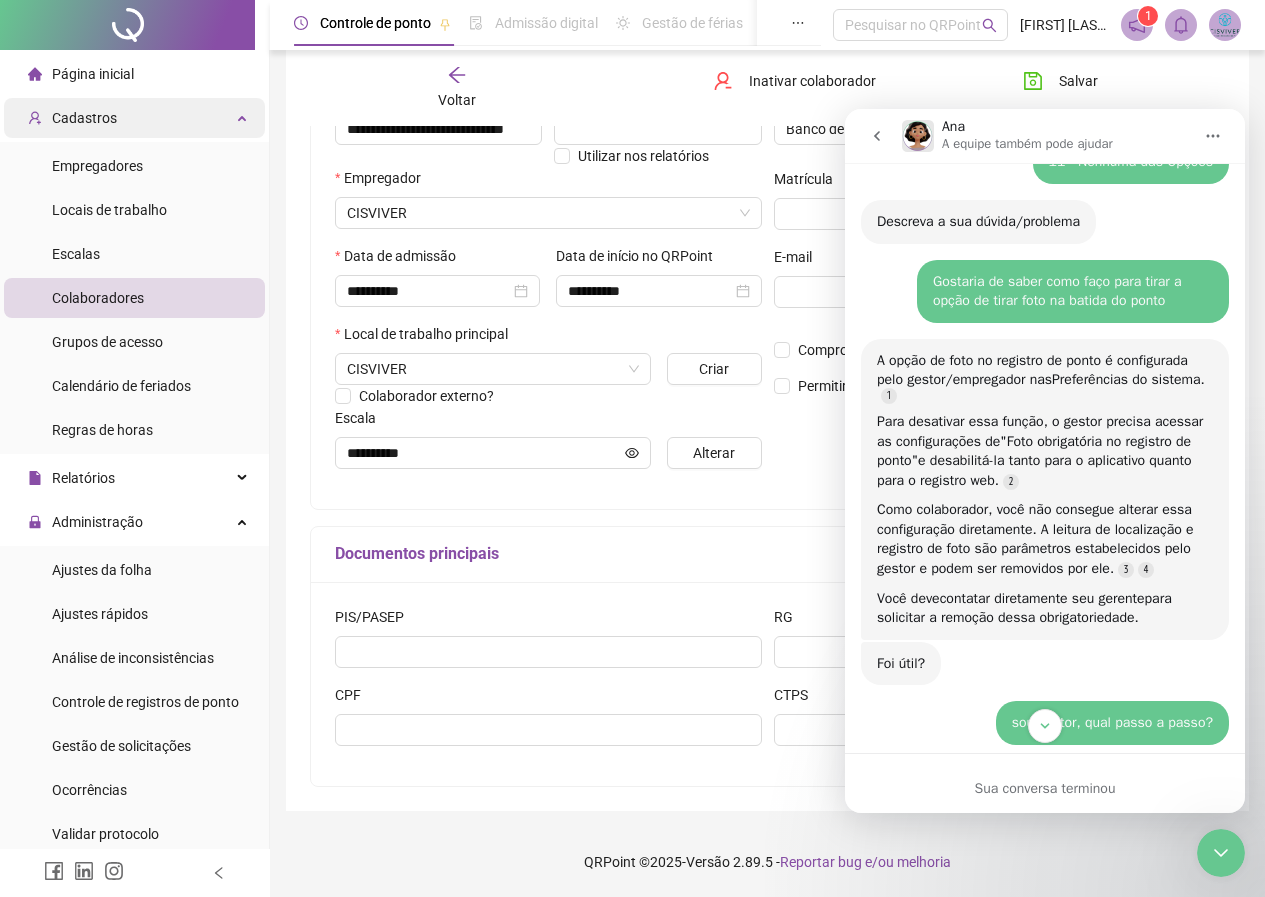 click on "Cadastros" at bounding box center [134, 118] 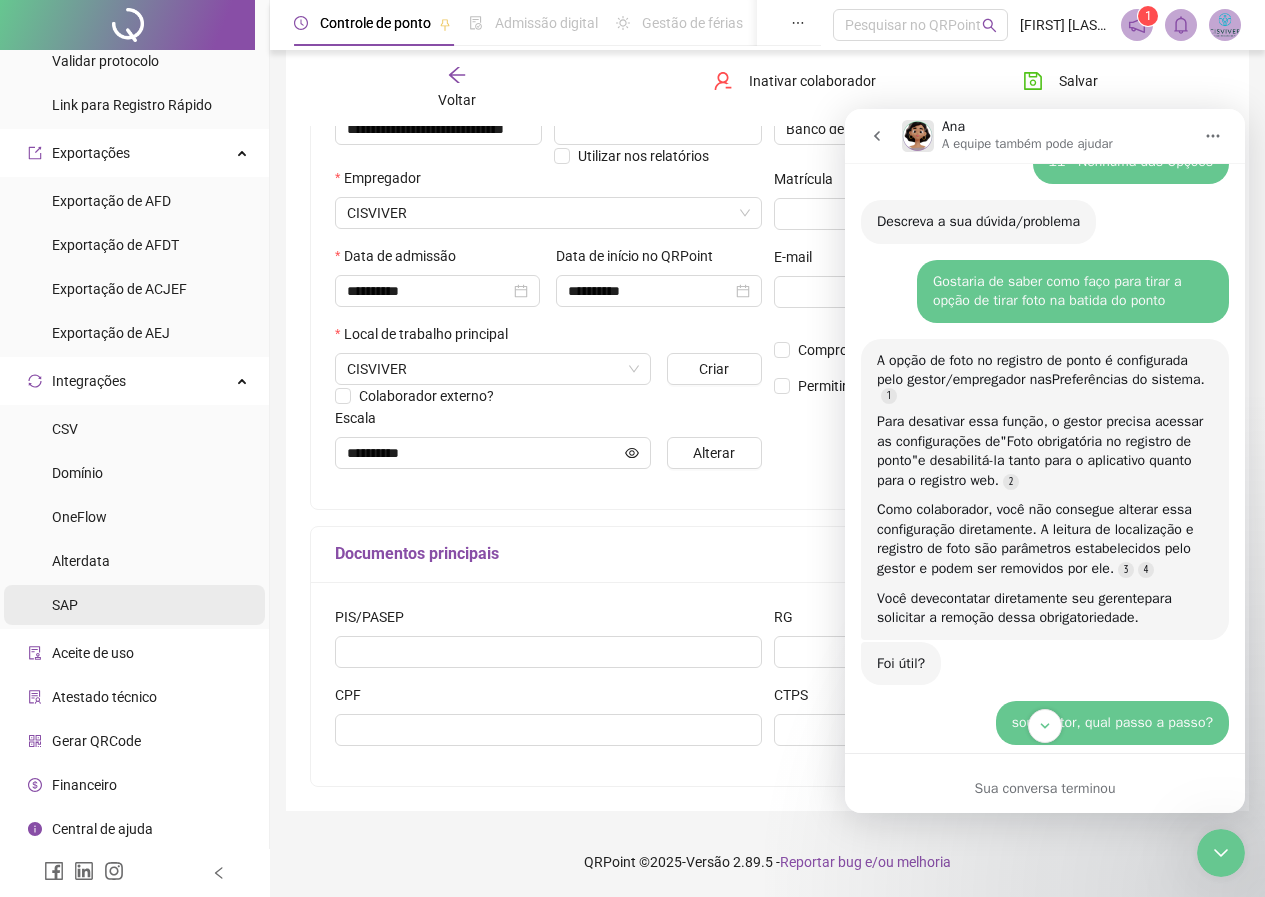 scroll, scrollTop: 0, scrollLeft: 0, axis: both 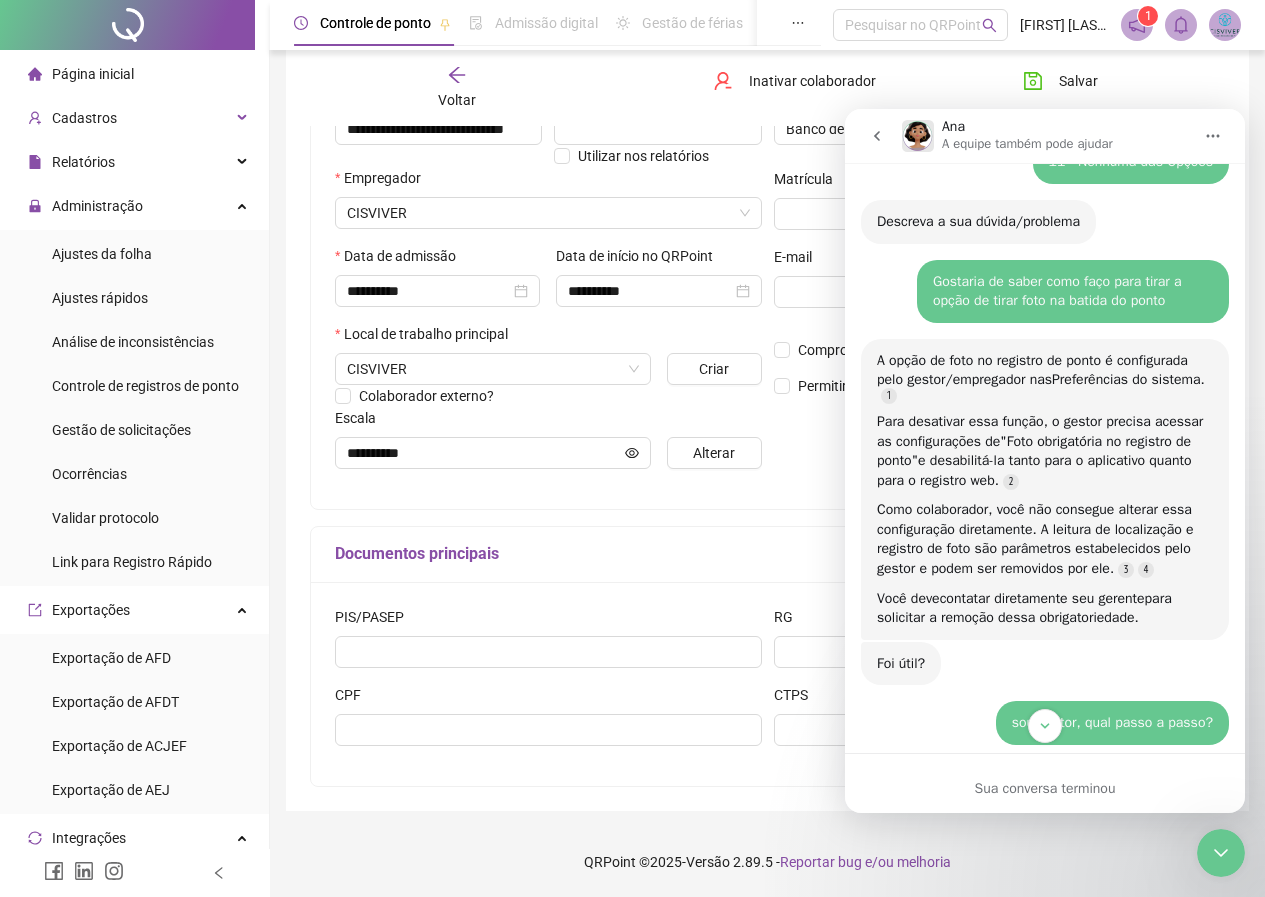 click on "PIS/PASEP RG CPF CTPS" at bounding box center (767, 684) 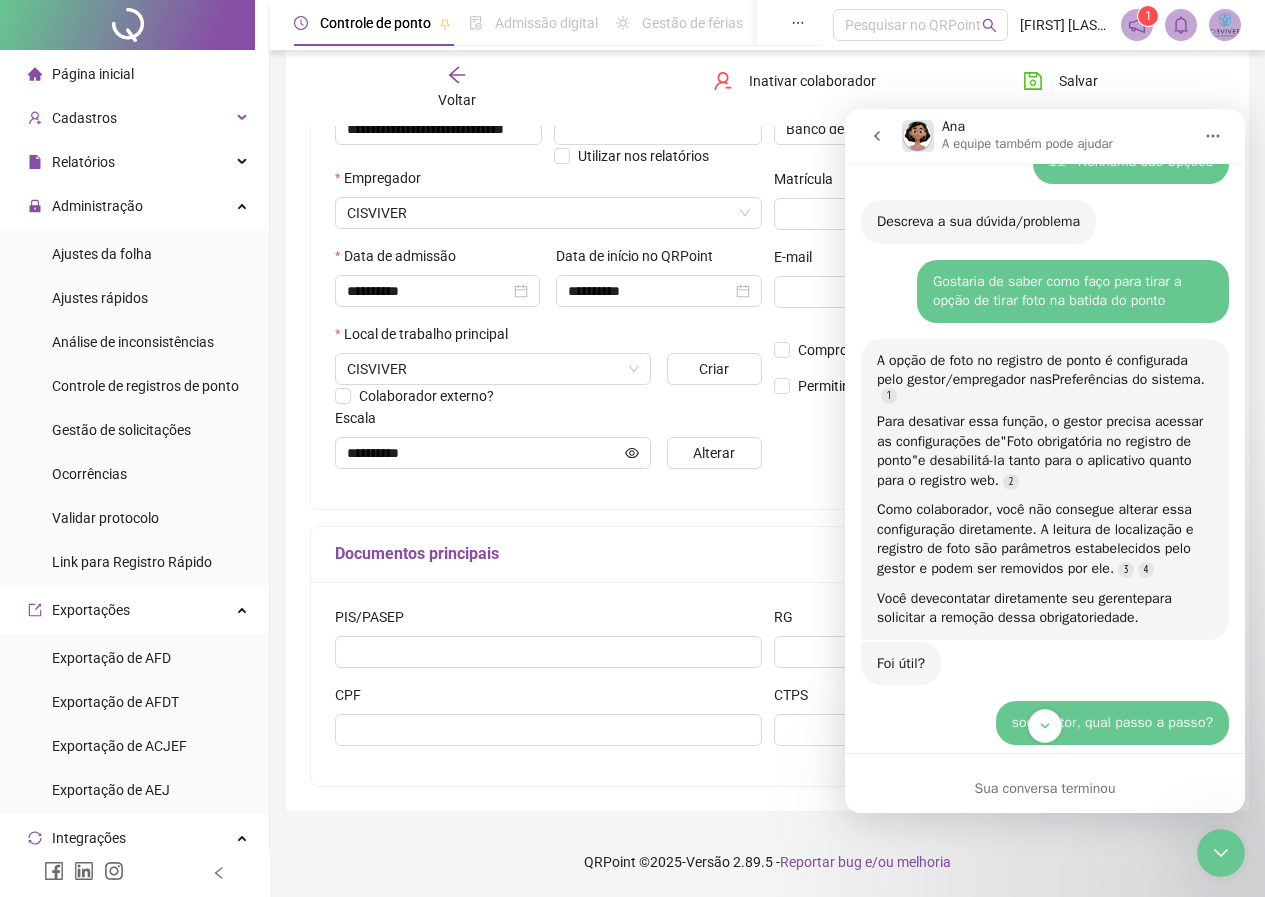 click on "Documentos principais" at bounding box center (767, 555) 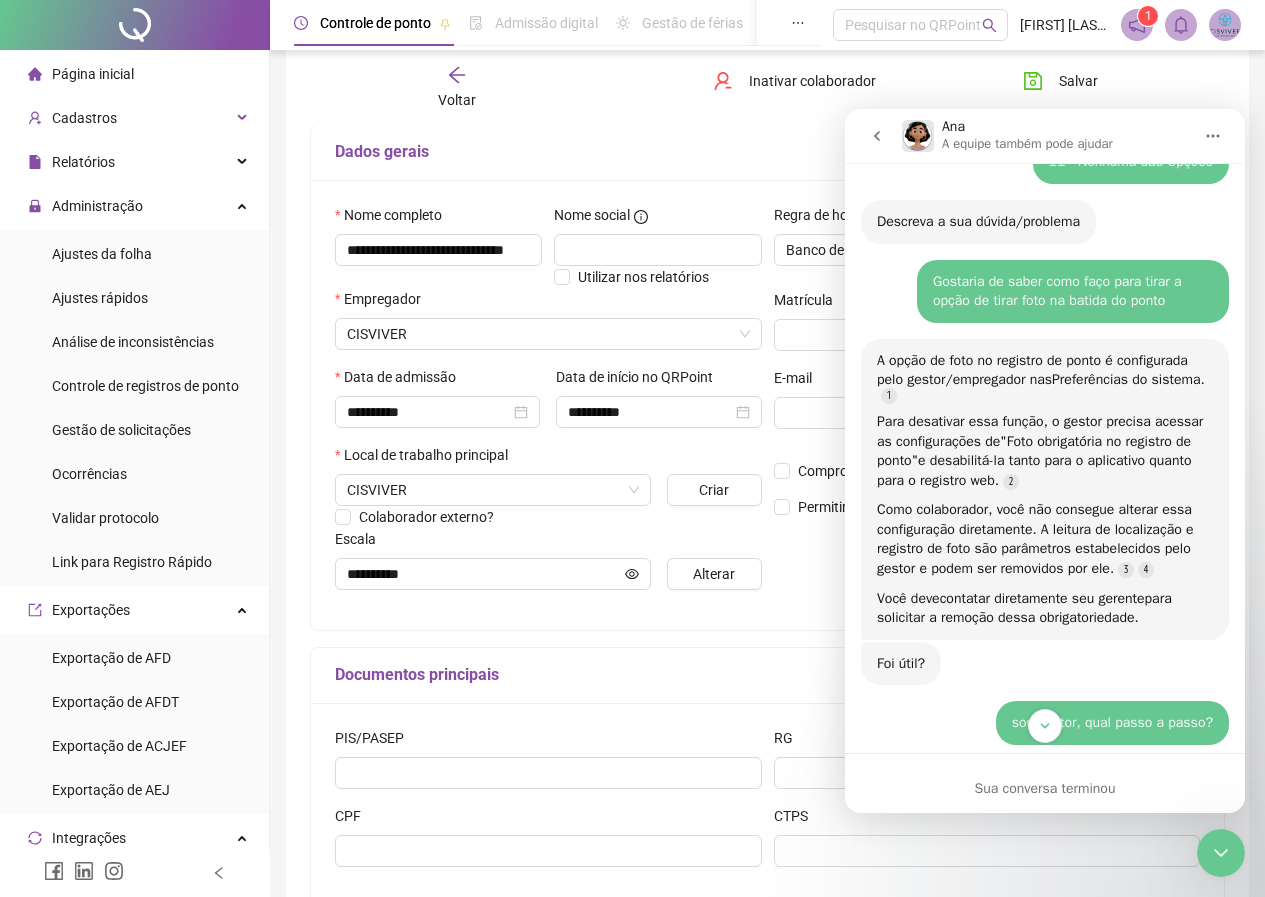 scroll, scrollTop: 0, scrollLeft: 0, axis: both 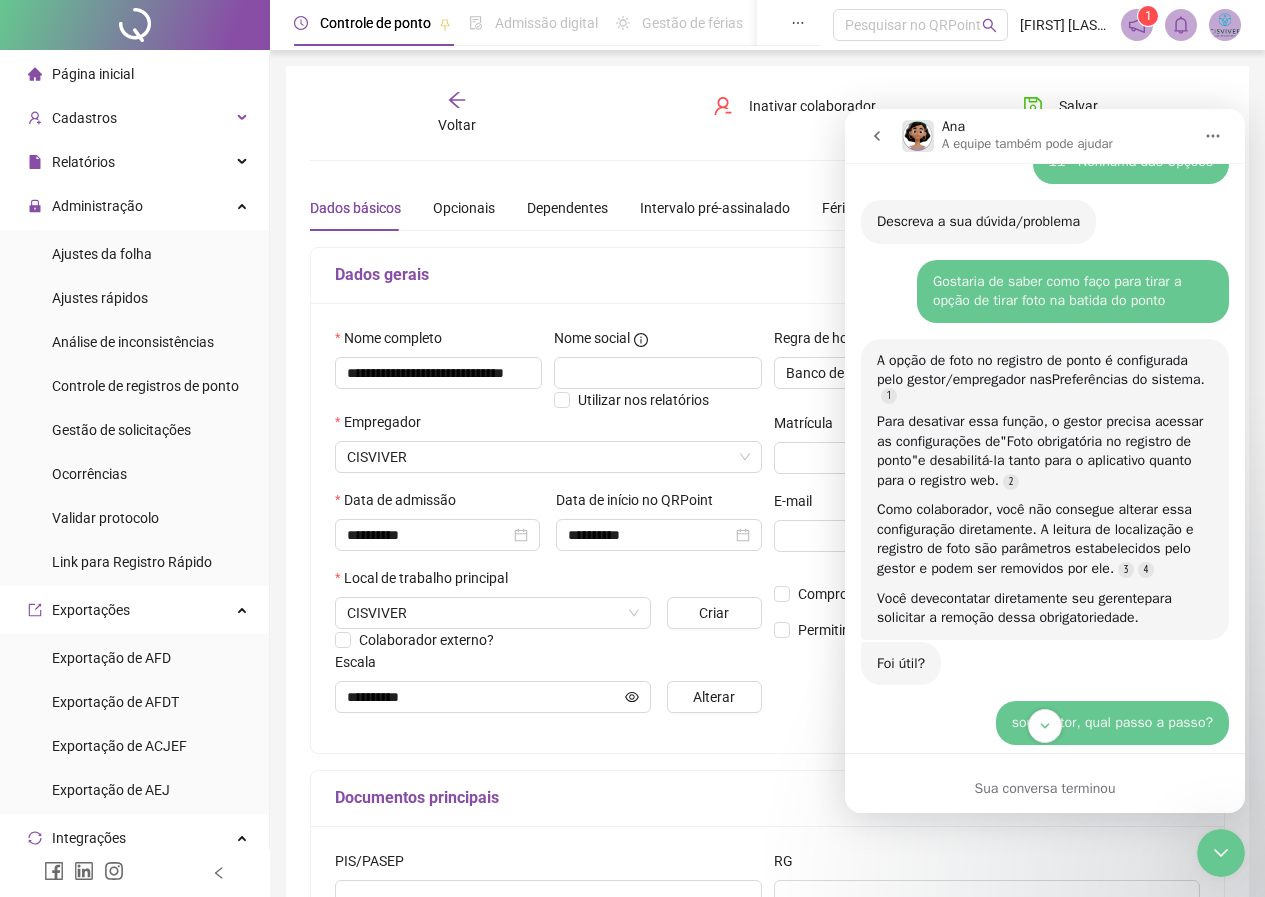 click at bounding box center (1213, 136) 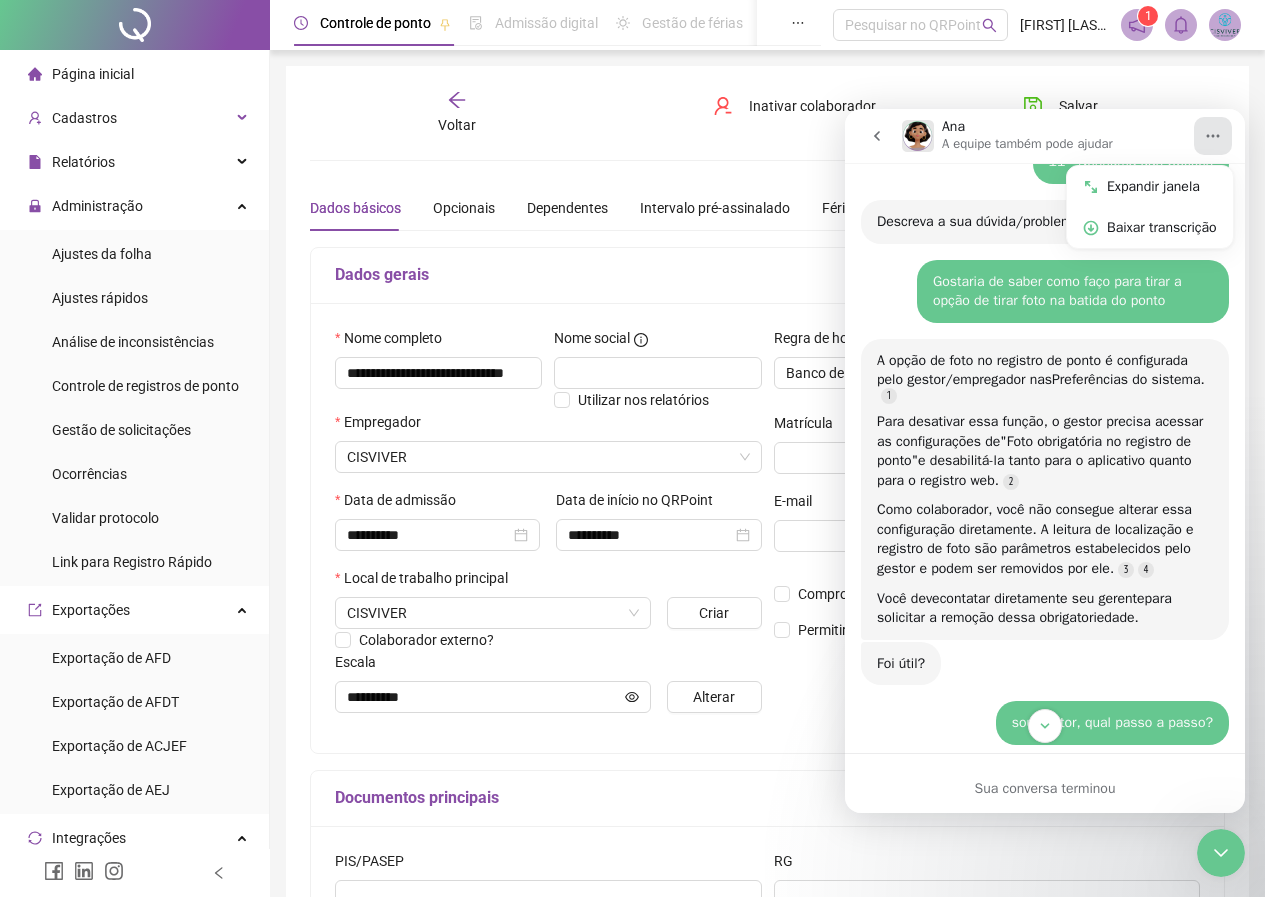 click 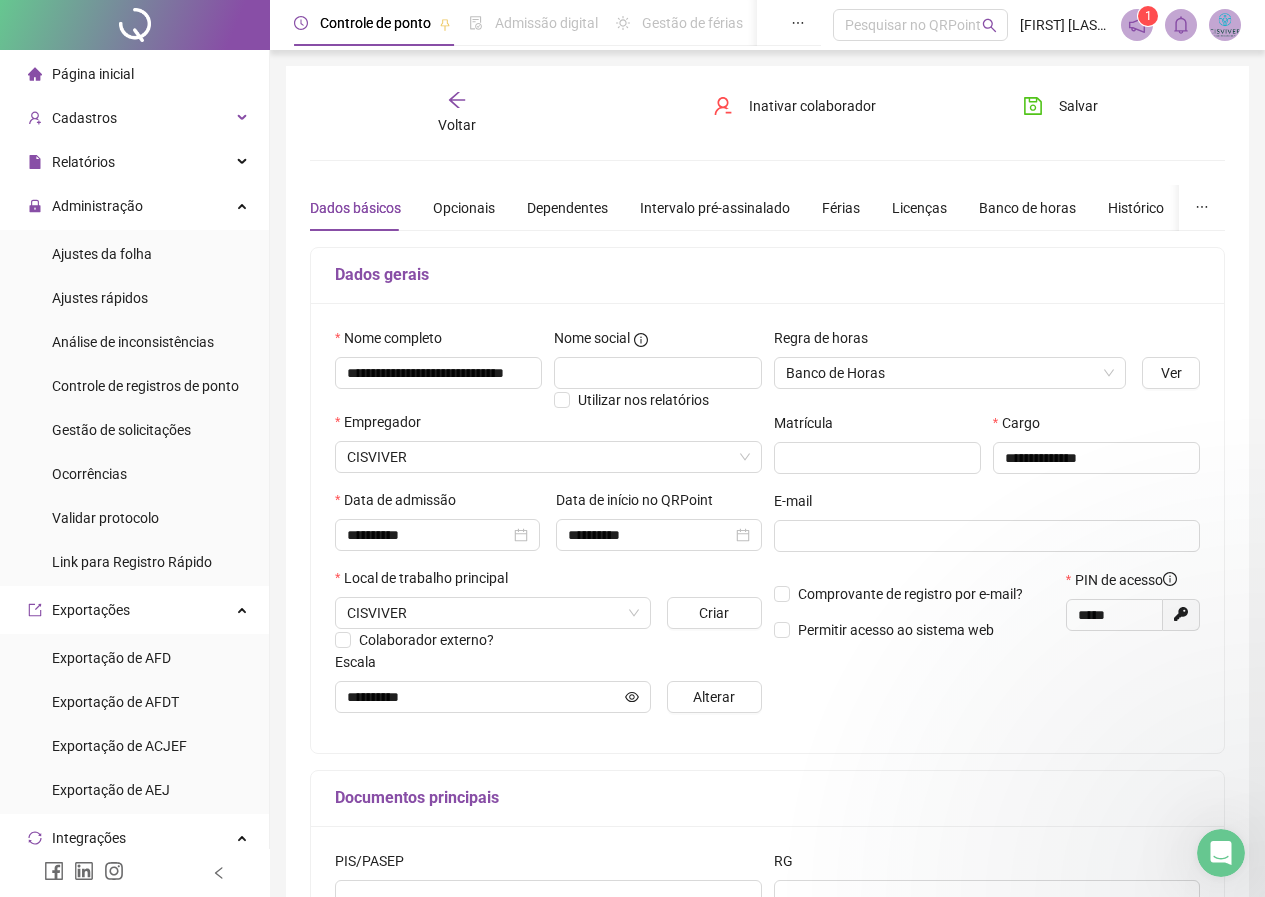 scroll, scrollTop: 0, scrollLeft: 0, axis: both 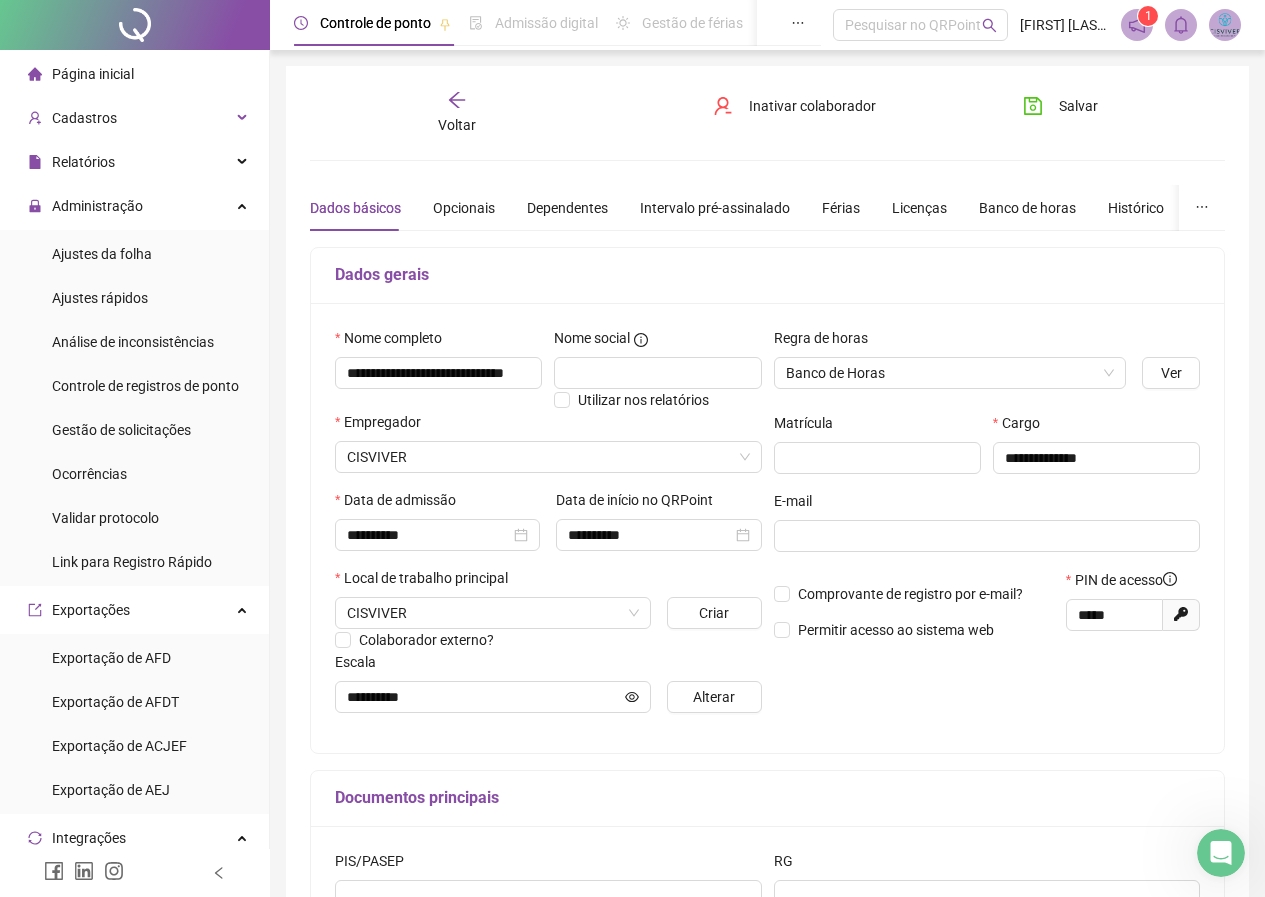 click 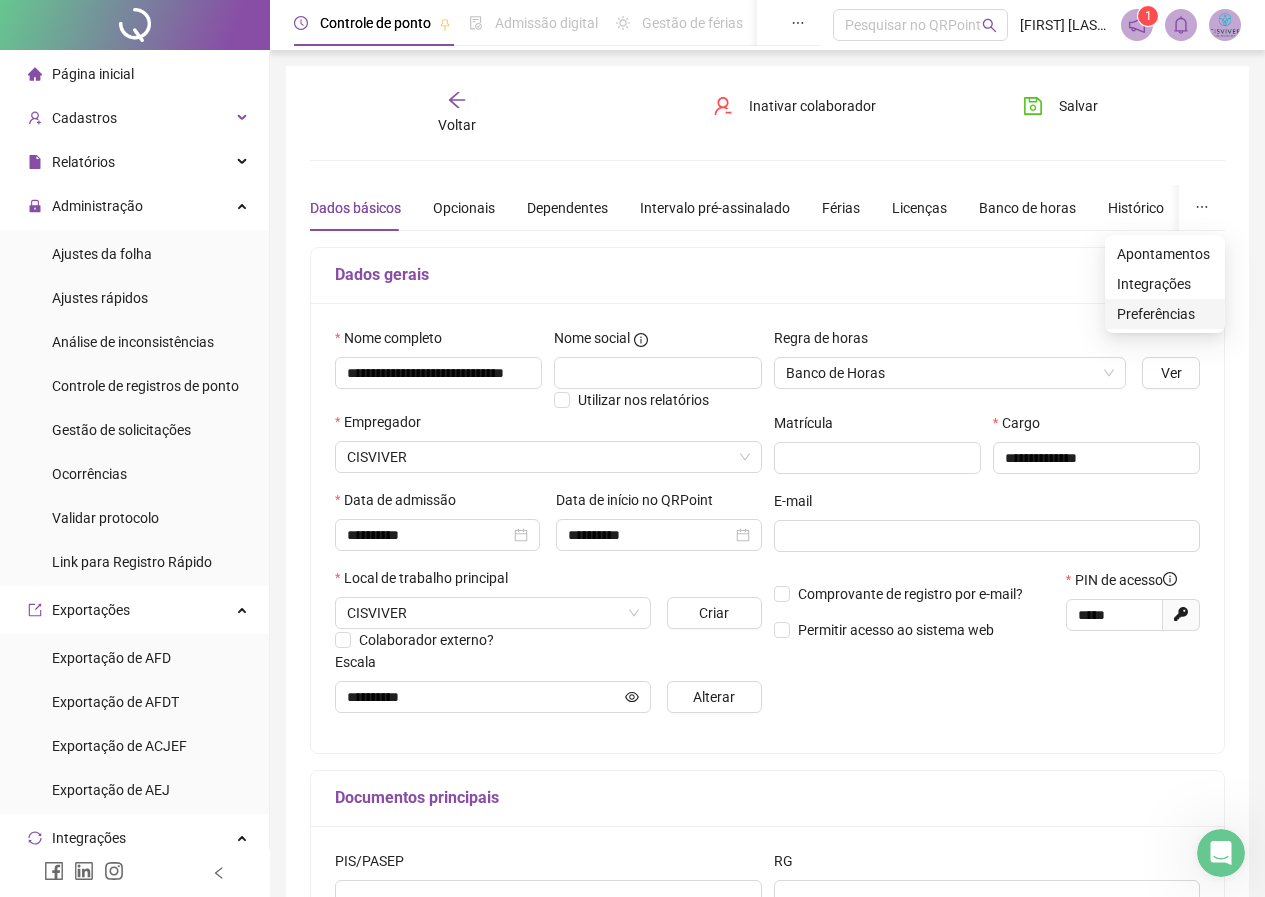 click on "Preferências" at bounding box center (1165, 314) 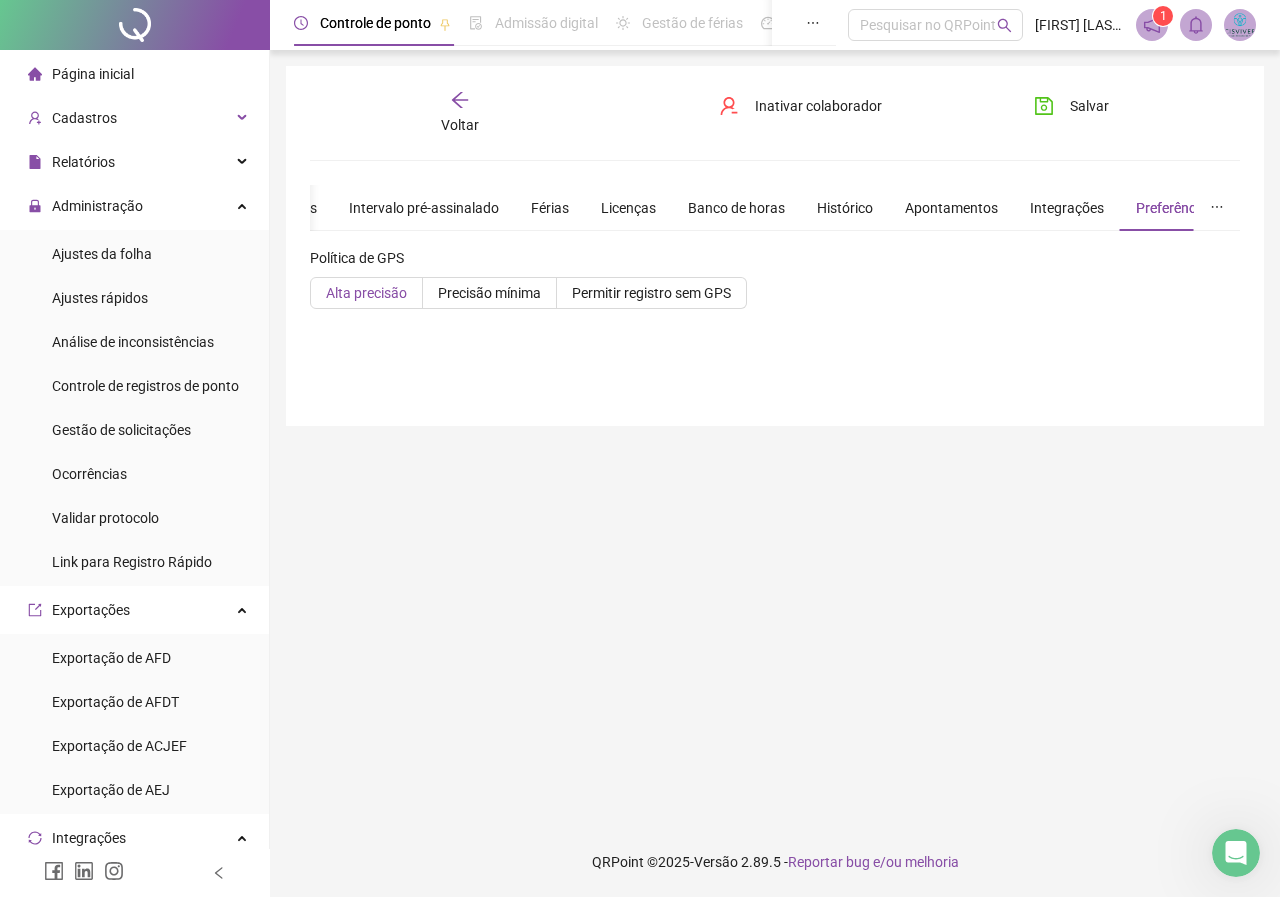 click on "Alta precisão" at bounding box center [366, 293] 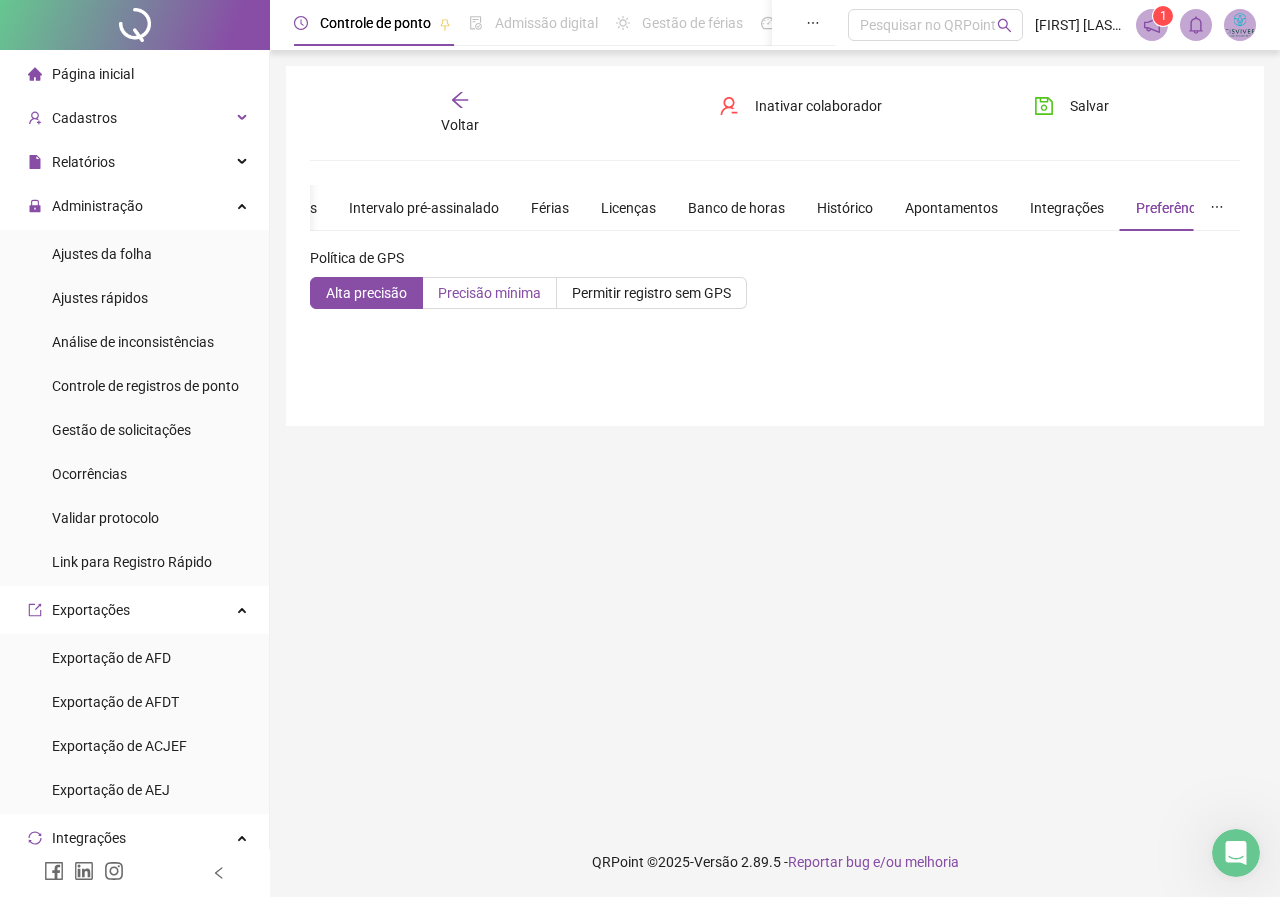 click on "Precisão mínima" at bounding box center [489, 293] 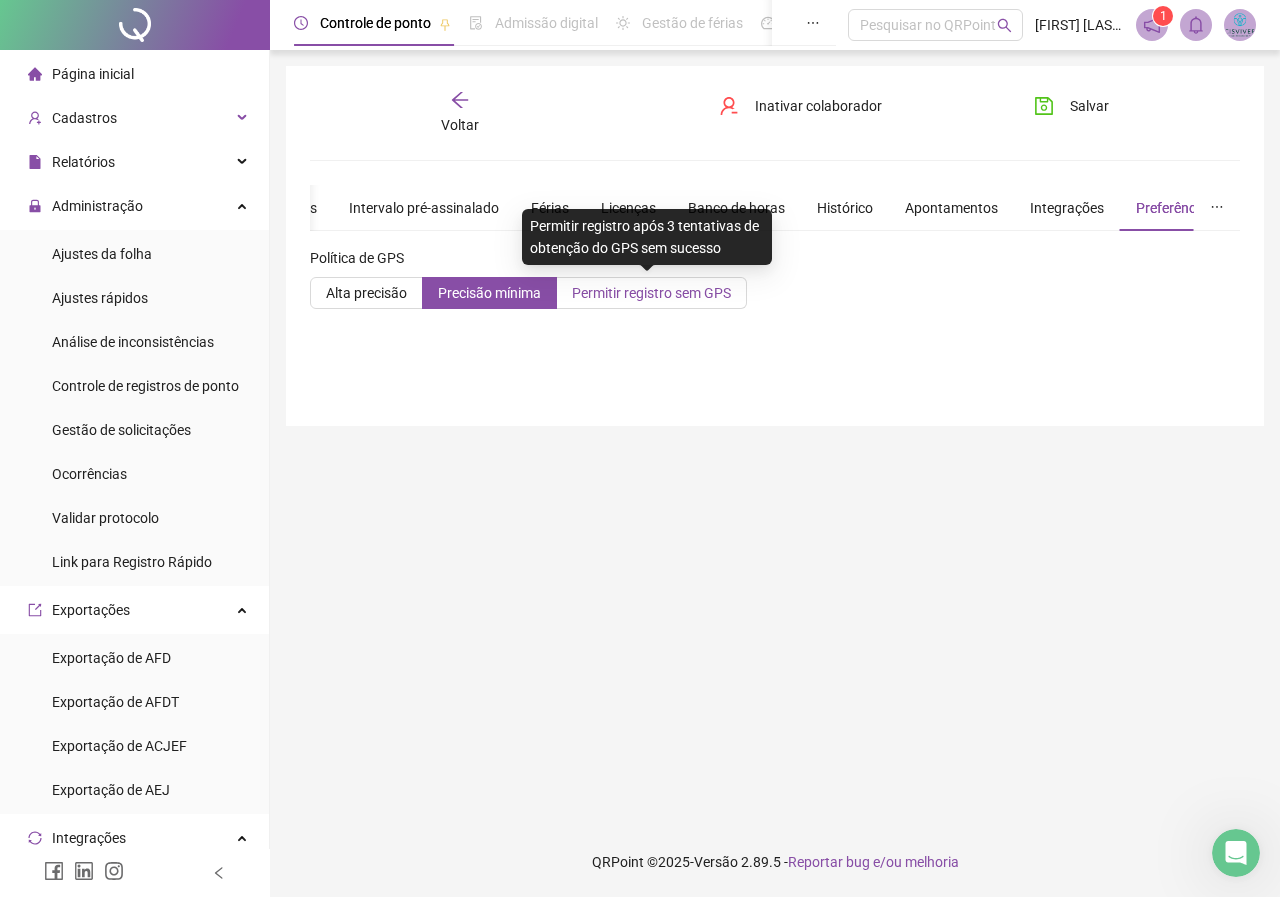 click on "Permitir registro sem GPS" at bounding box center (651, 293) 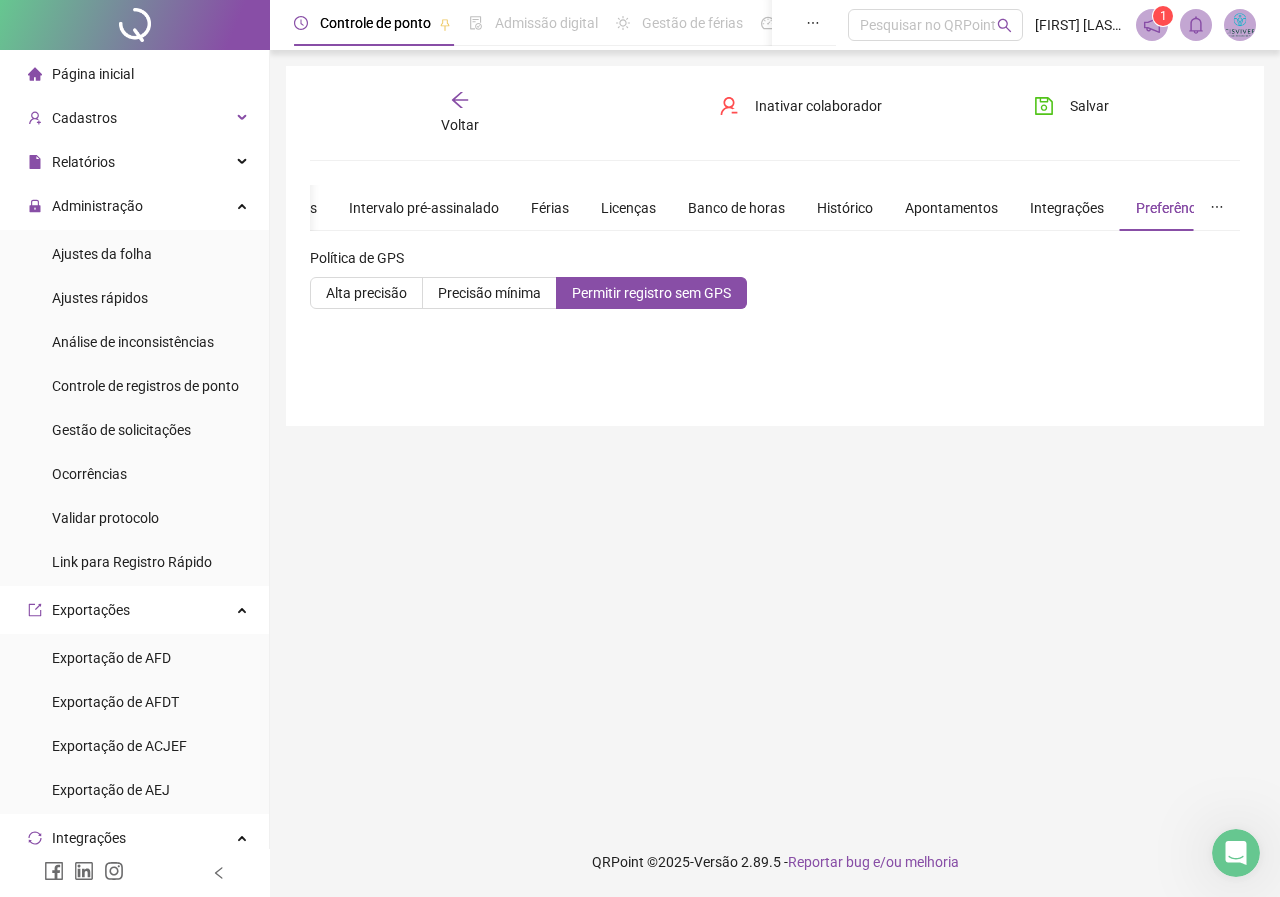 click at bounding box center (1217, 208) 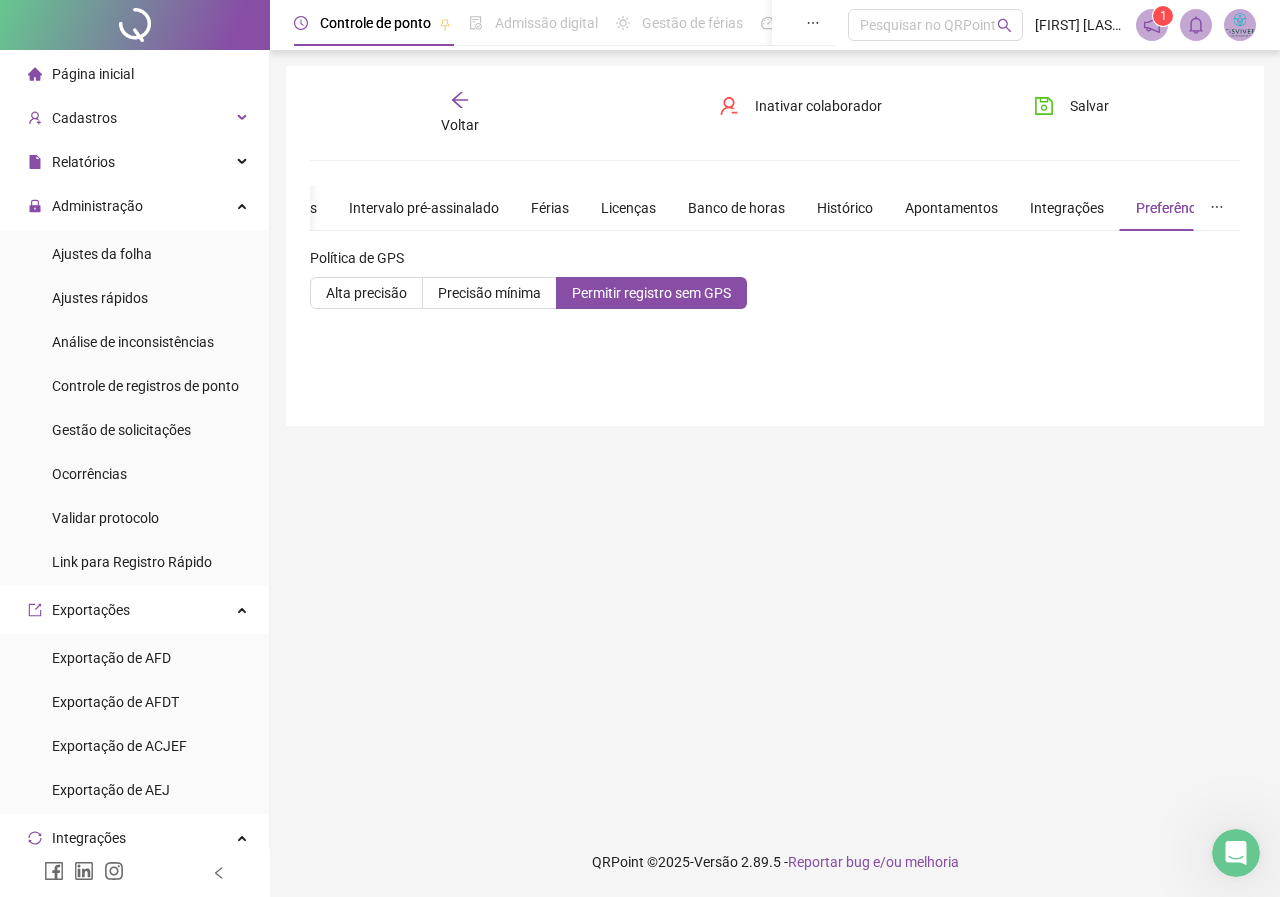 click on "Preferências" at bounding box center (1175, 208) 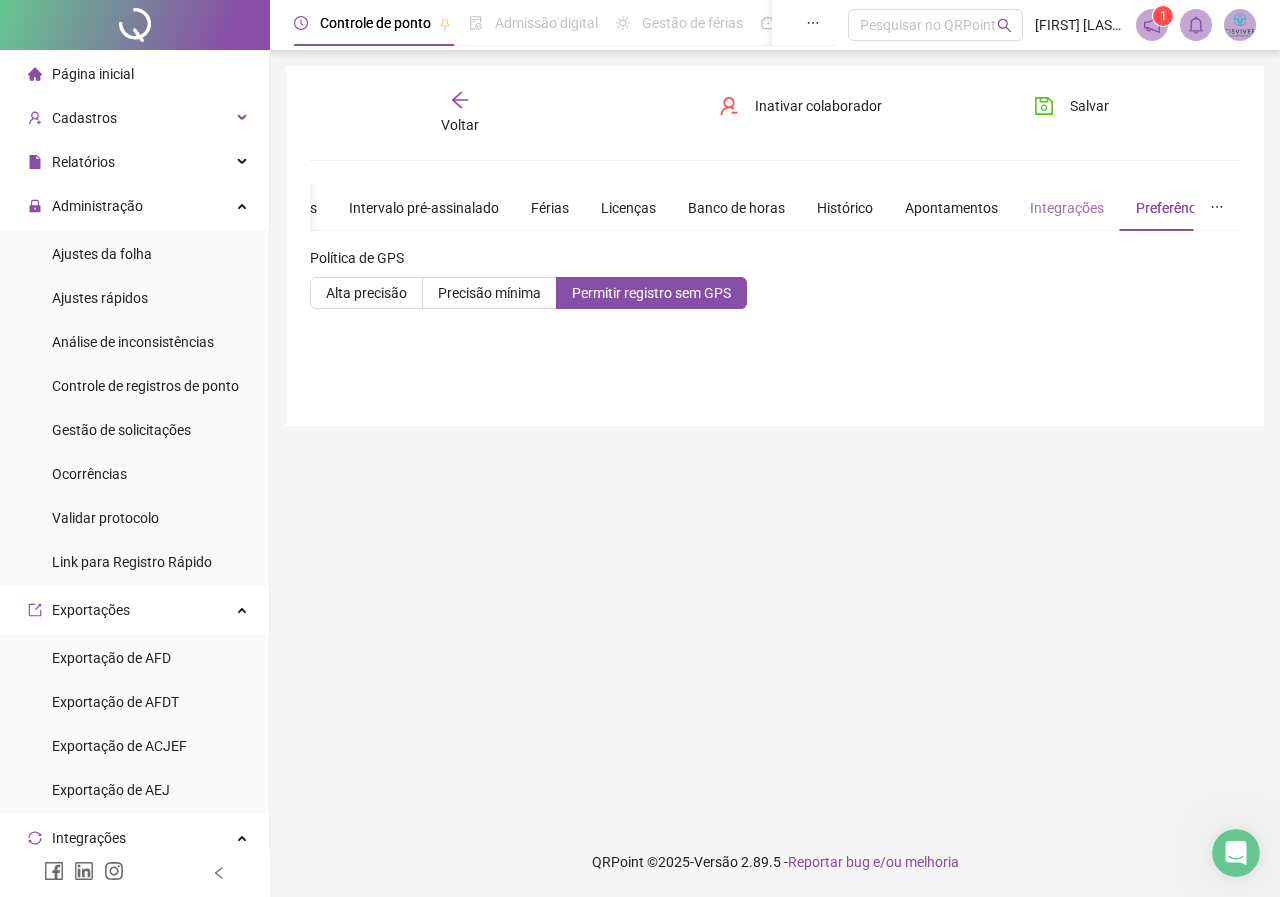 click on "Integrações" at bounding box center [1067, 208] 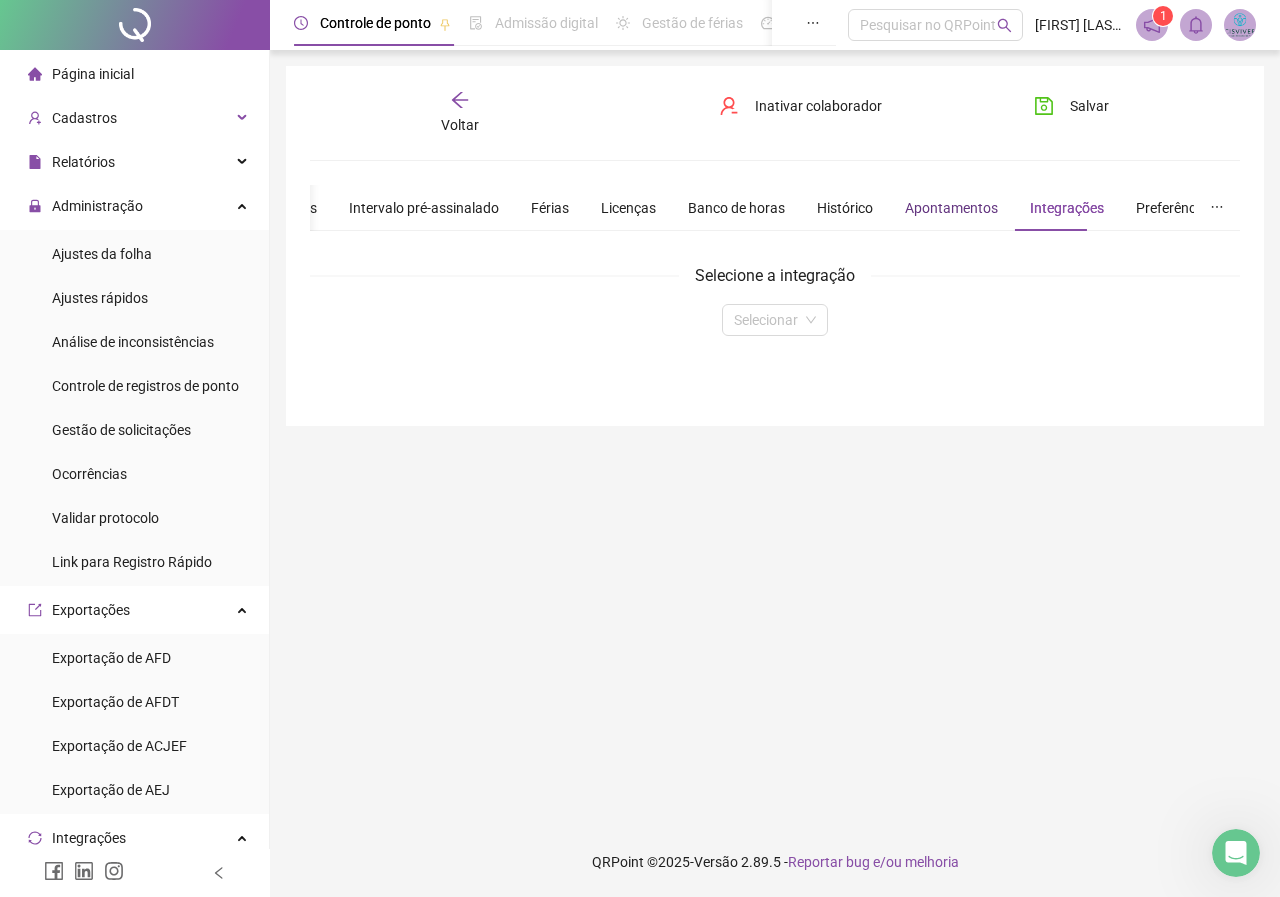 click on "Apontamentos" at bounding box center (951, 208) 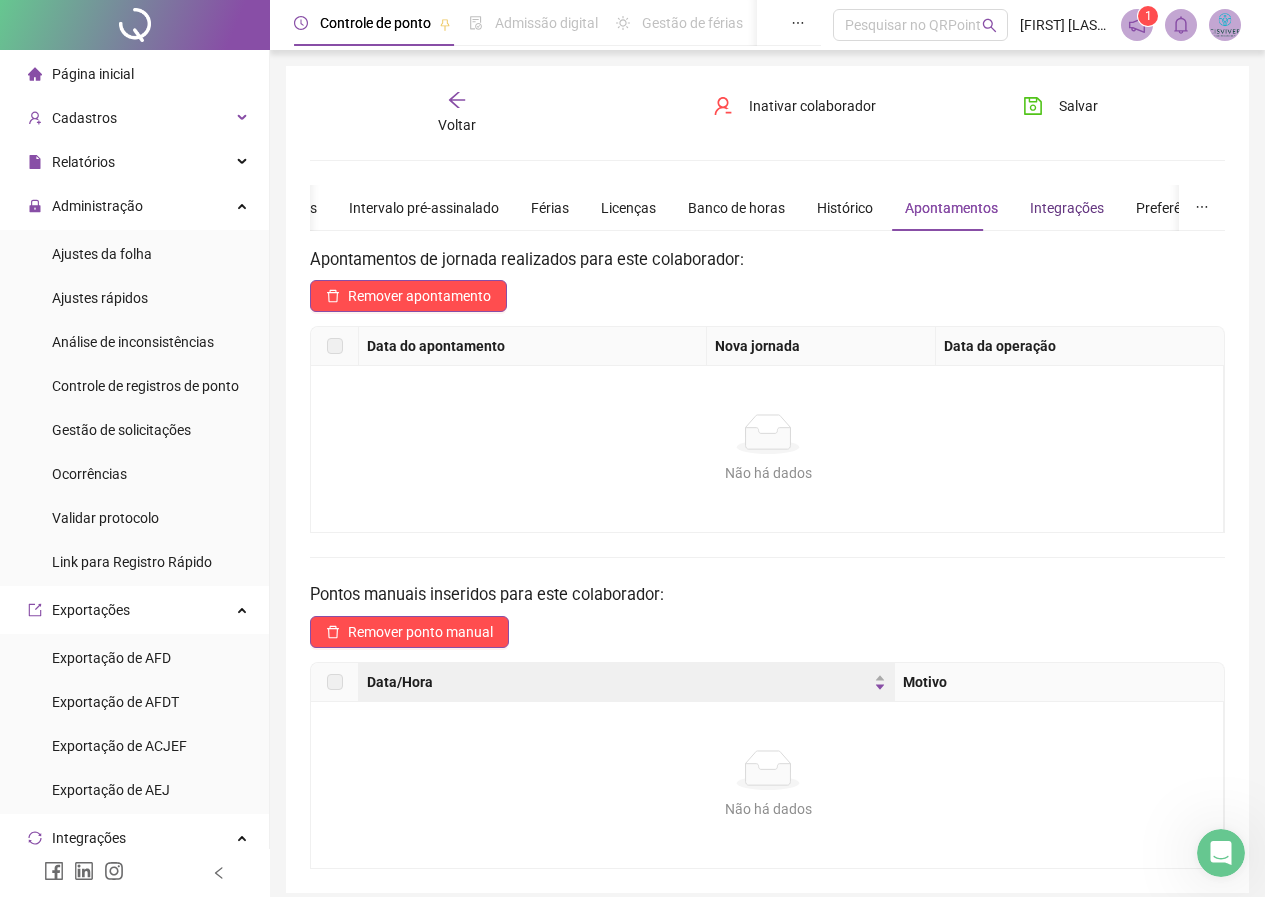 click on "Integrações" at bounding box center (1067, 208) 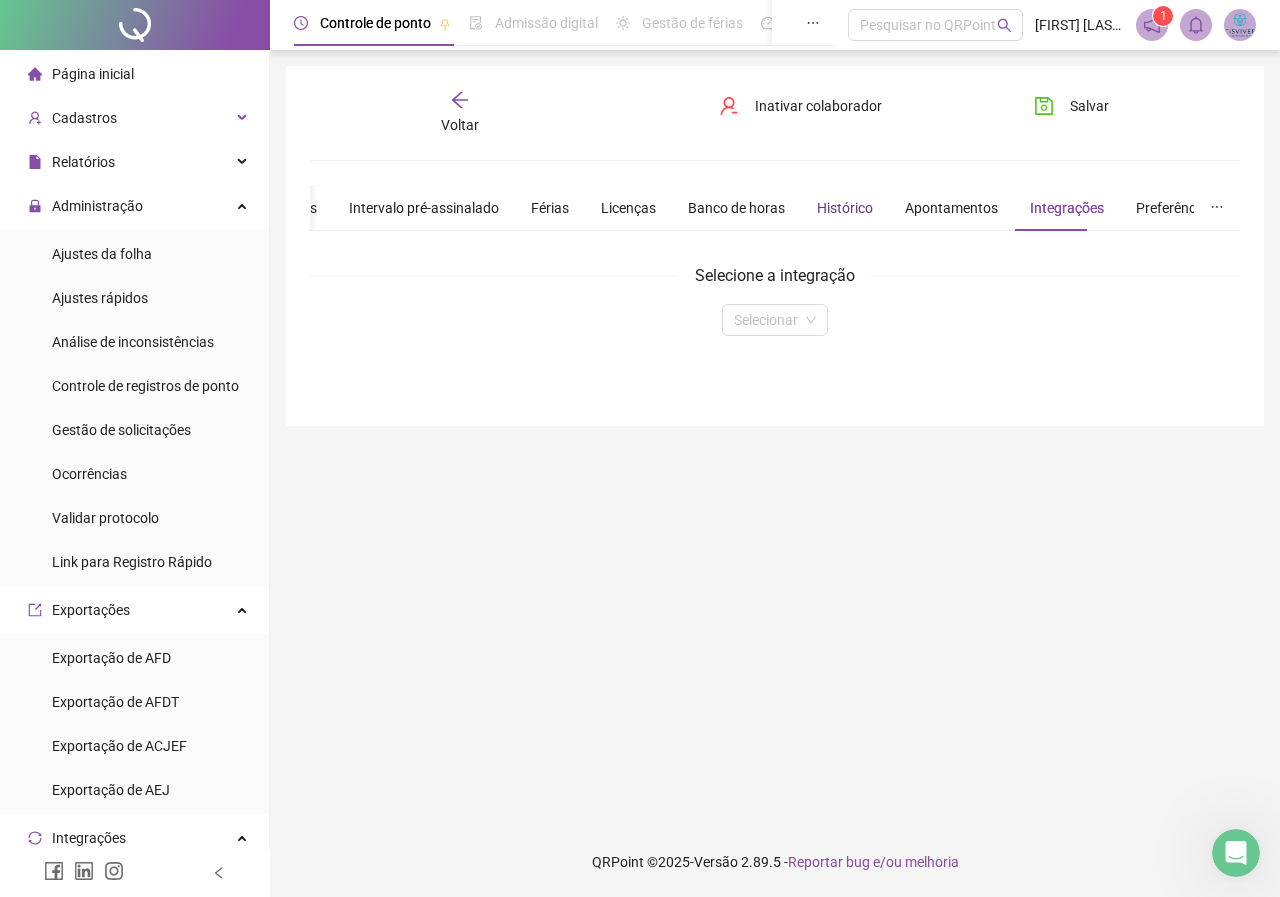 click on "Histórico" at bounding box center (845, 208) 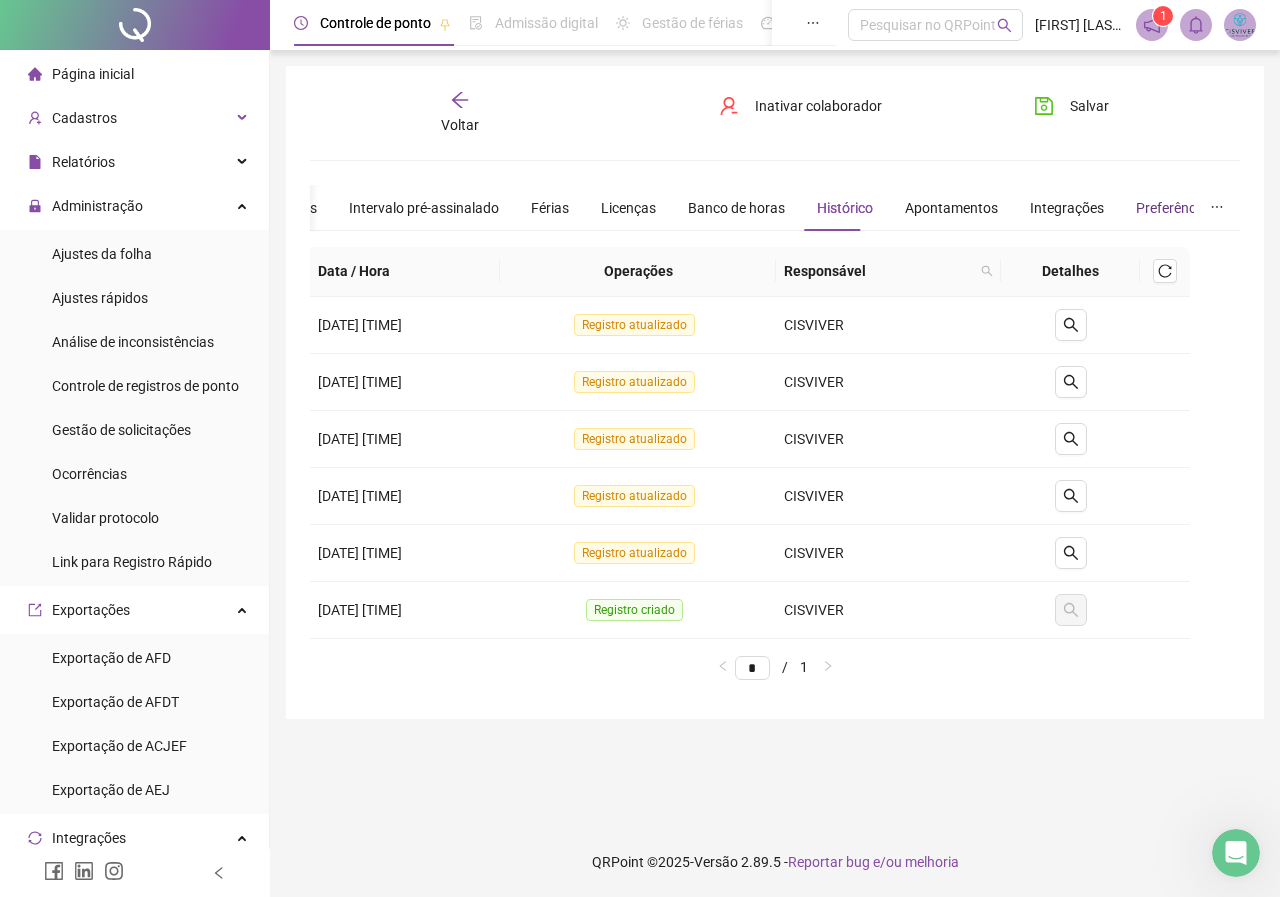 click on "Preferências" at bounding box center [1175, 208] 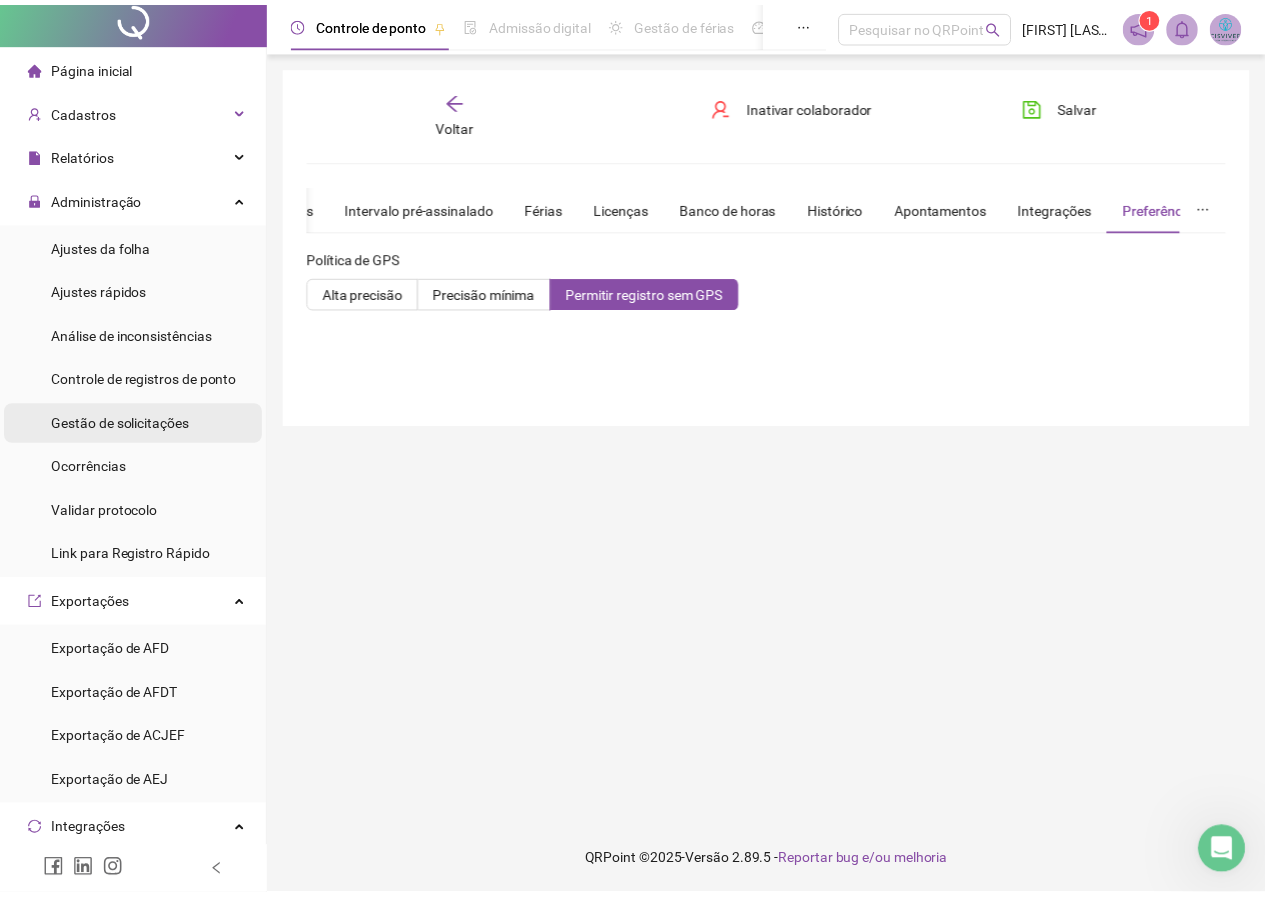 scroll, scrollTop: 0, scrollLeft: 0, axis: both 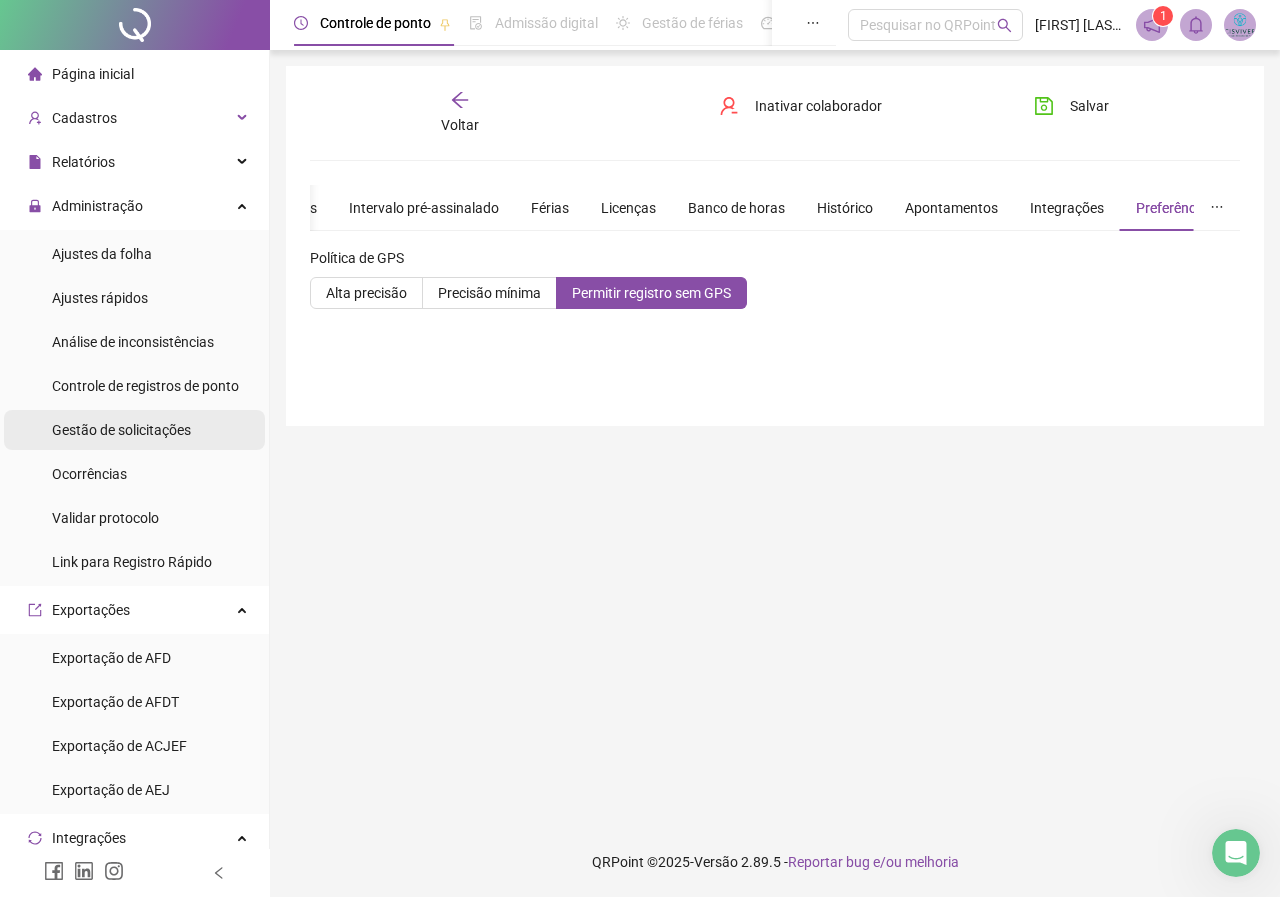 click on "Gestão de solicitações" at bounding box center [121, 430] 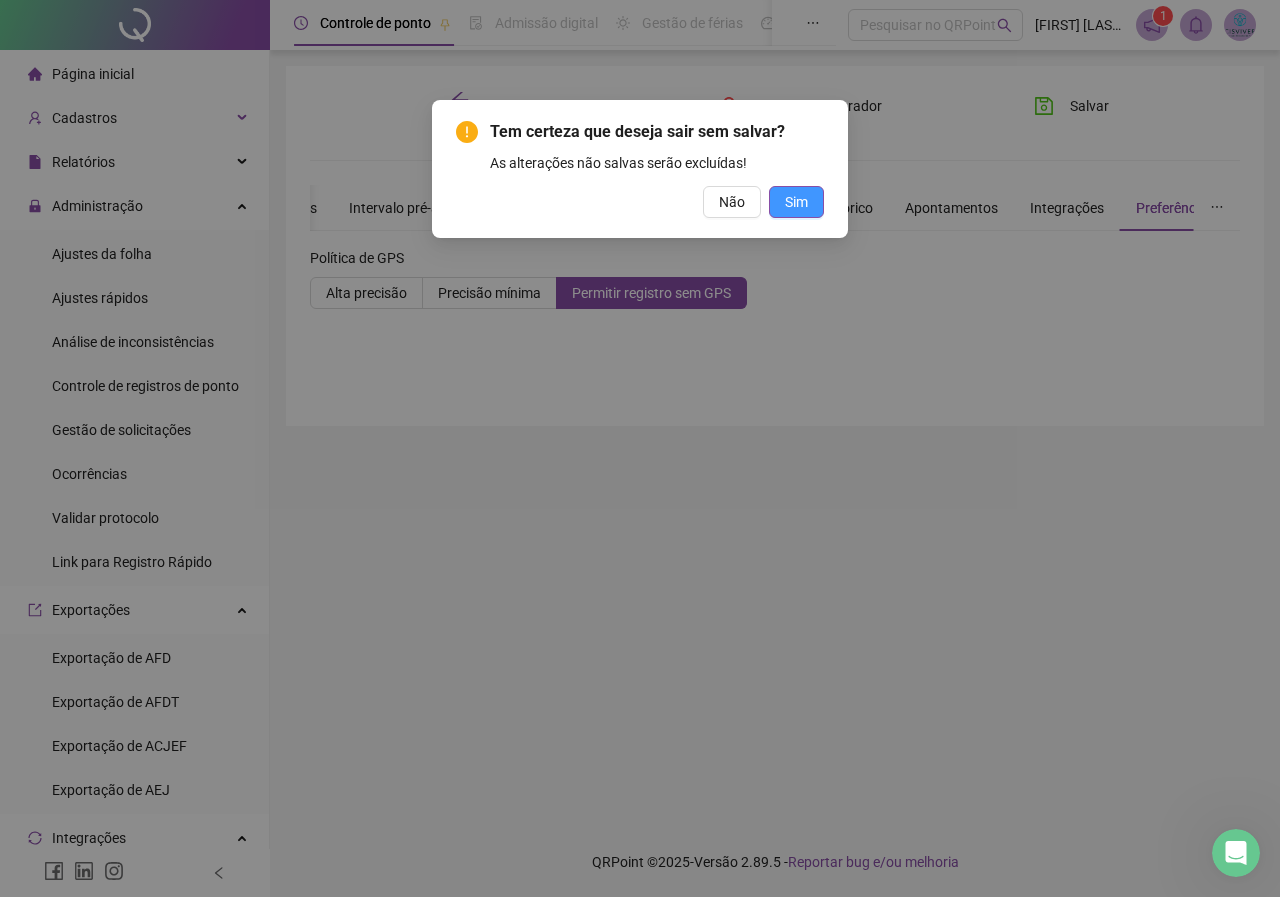 click on "Sim" at bounding box center (796, 202) 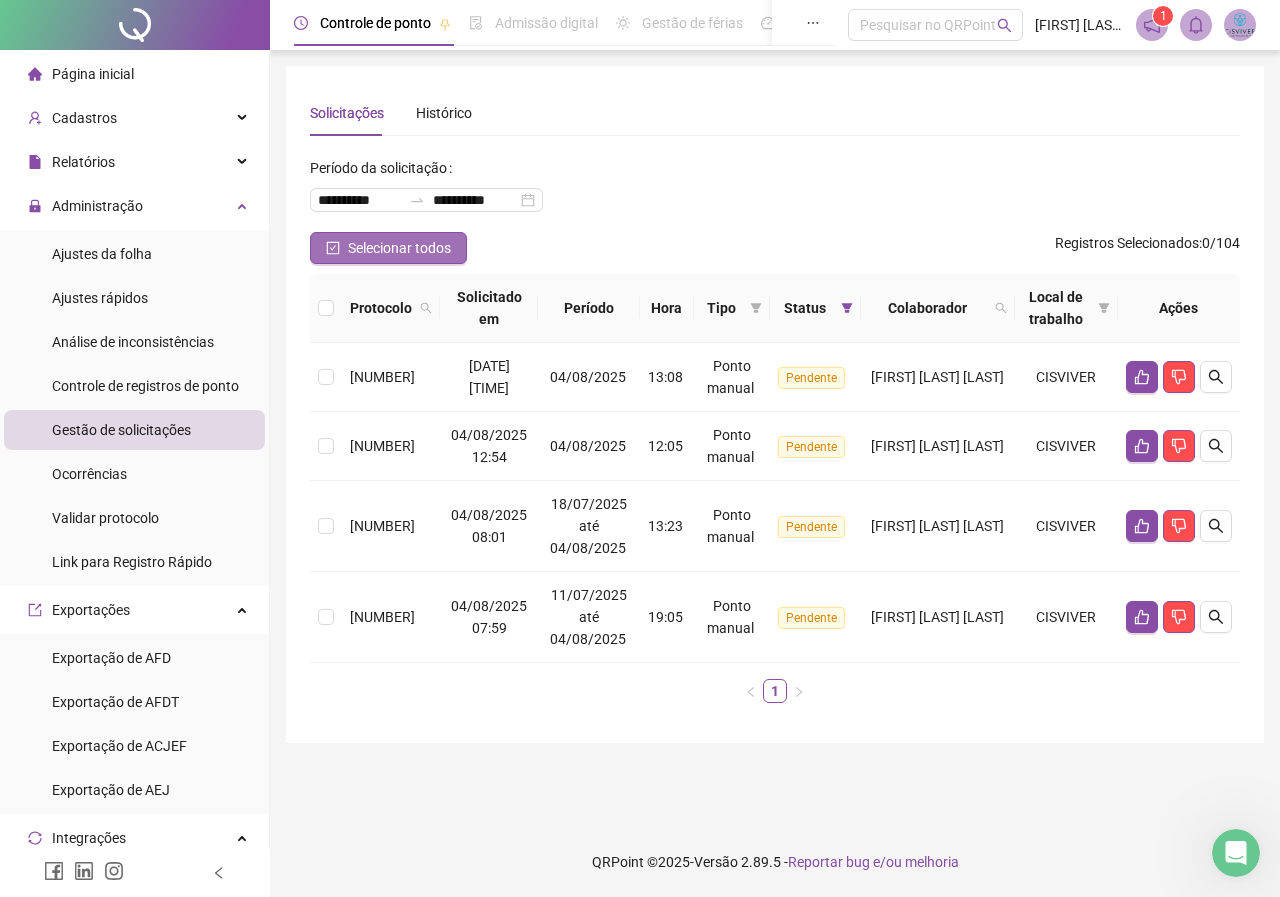 click on "Selecionar todos" at bounding box center [399, 248] 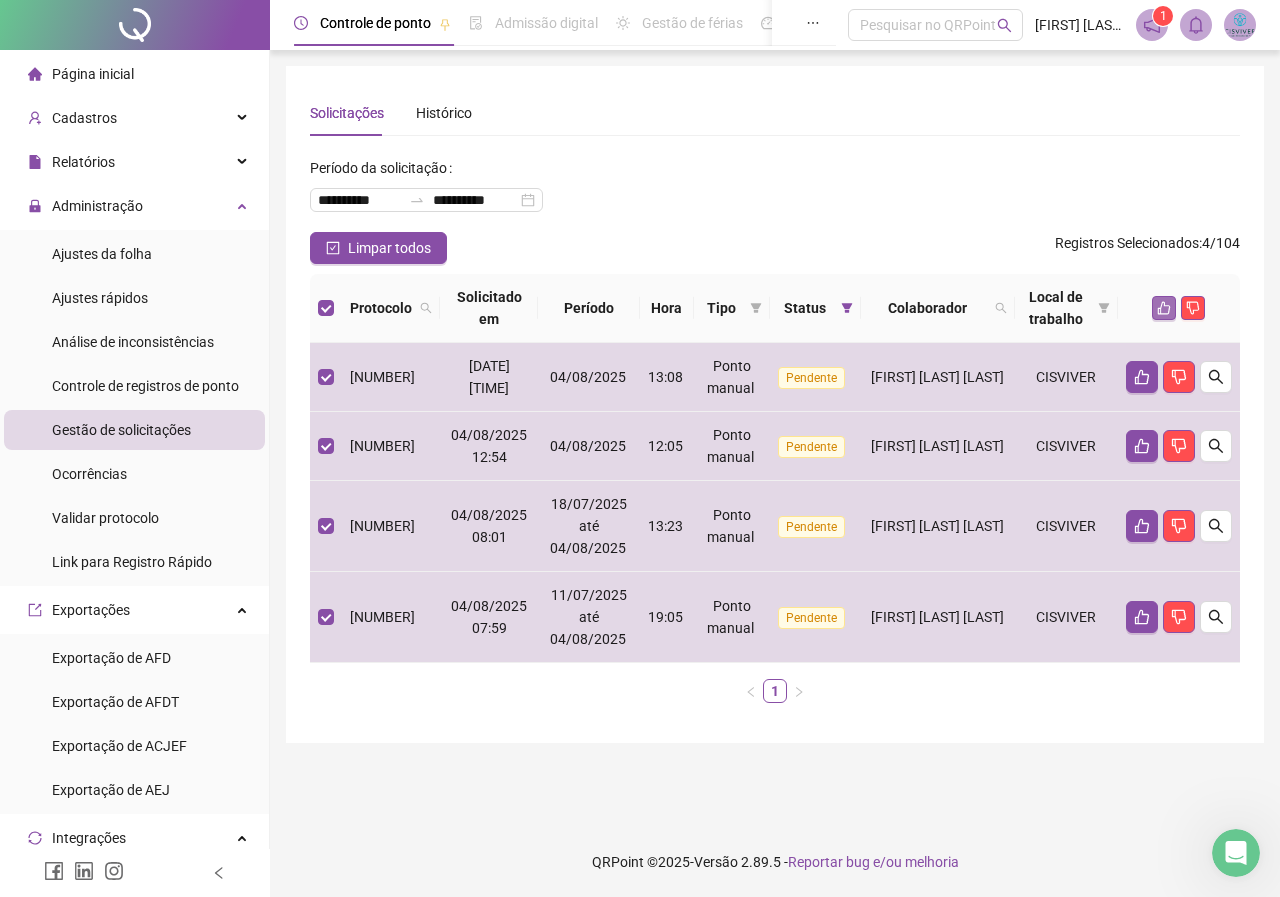 click 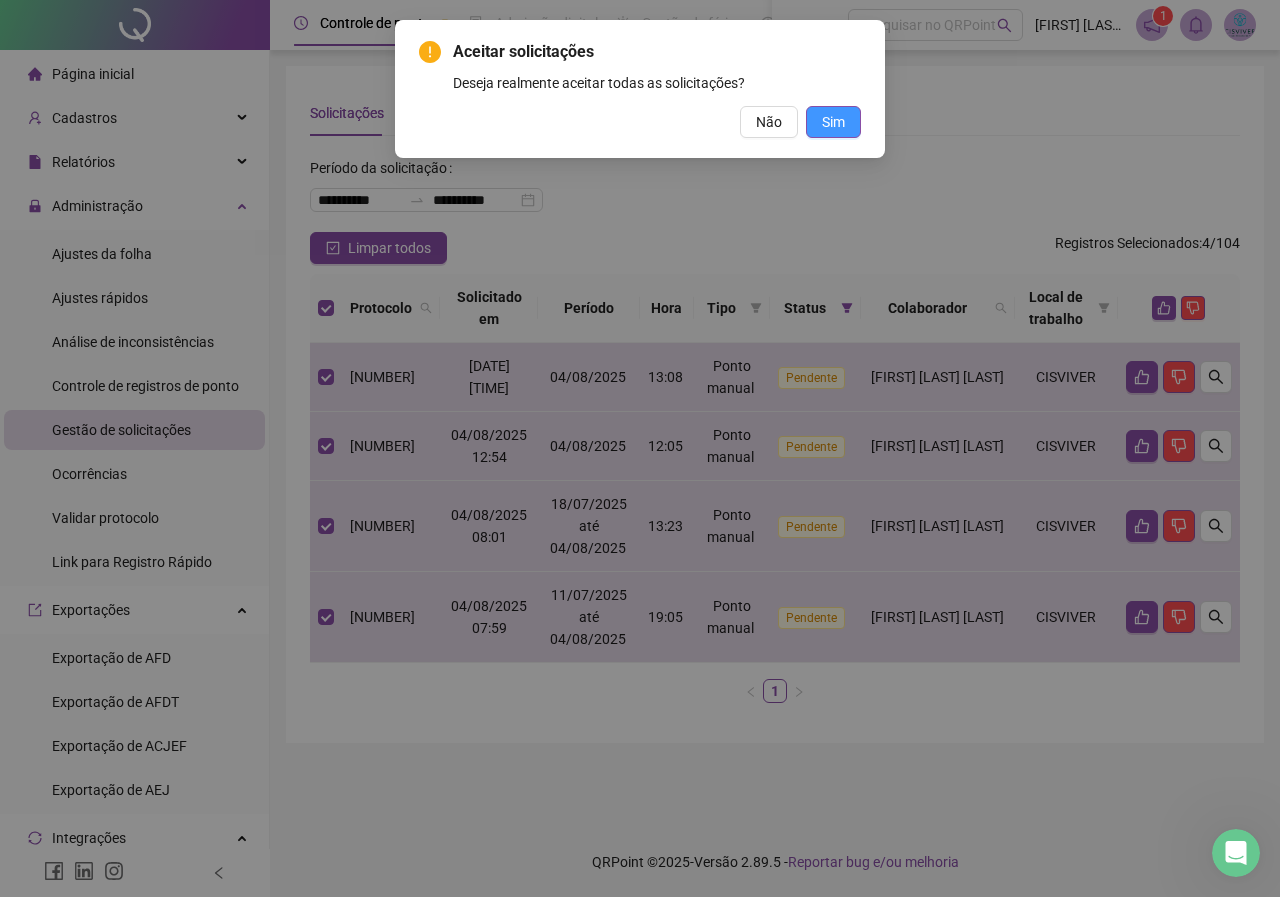 click on "Sim" at bounding box center [833, 122] 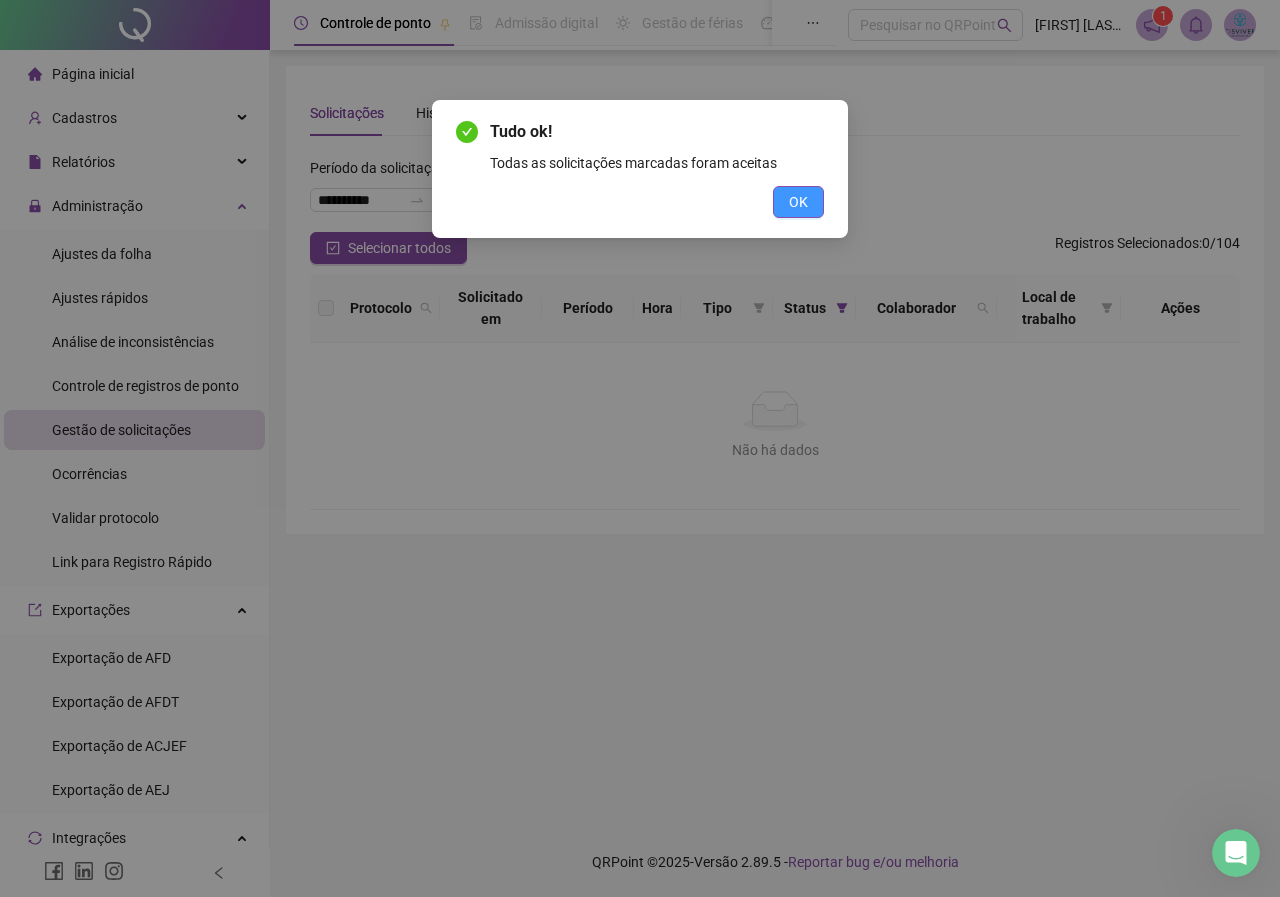 click on "OK" at bounding box center (798, 202) 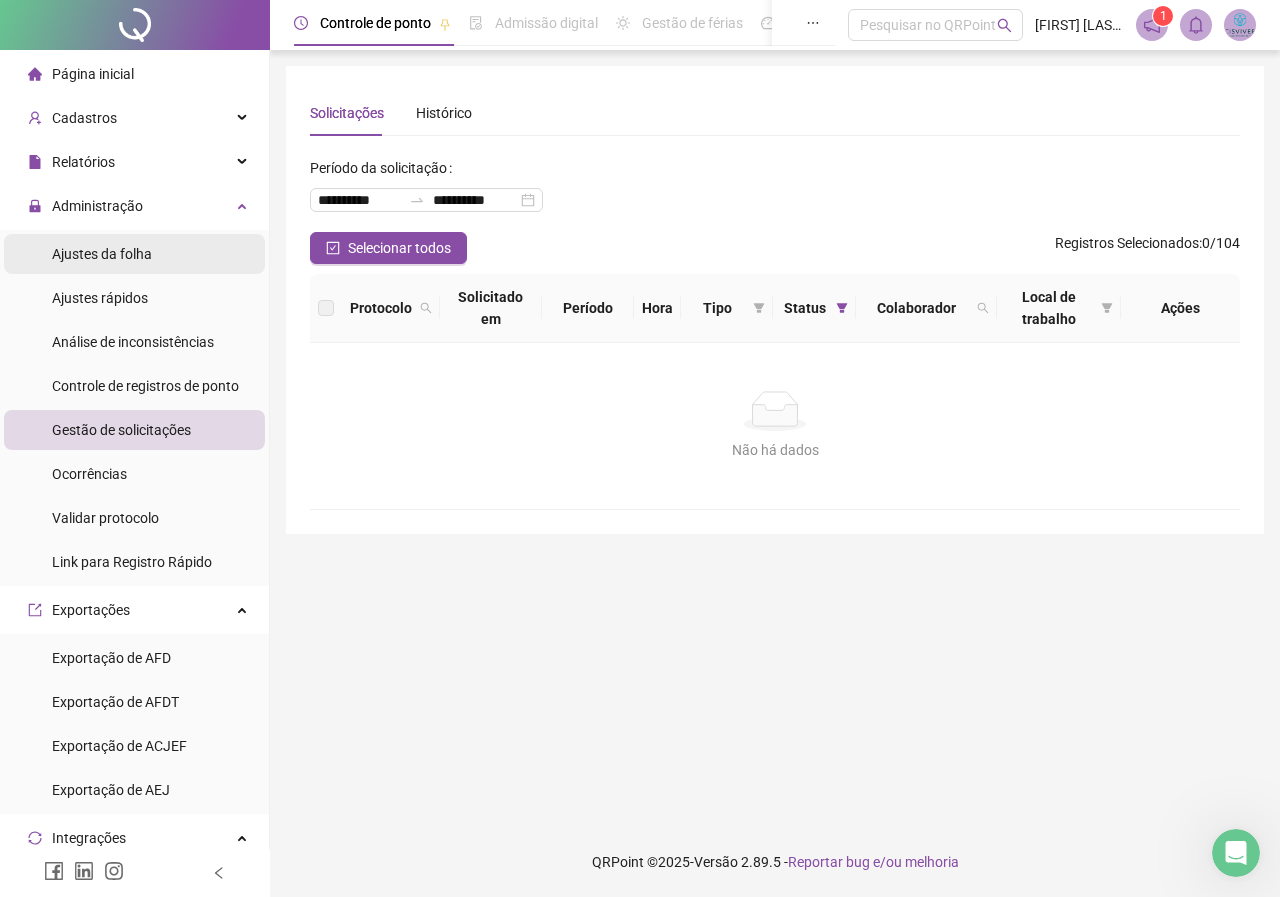 click on "Ajustes da folha" at bounding box center (102, 254) 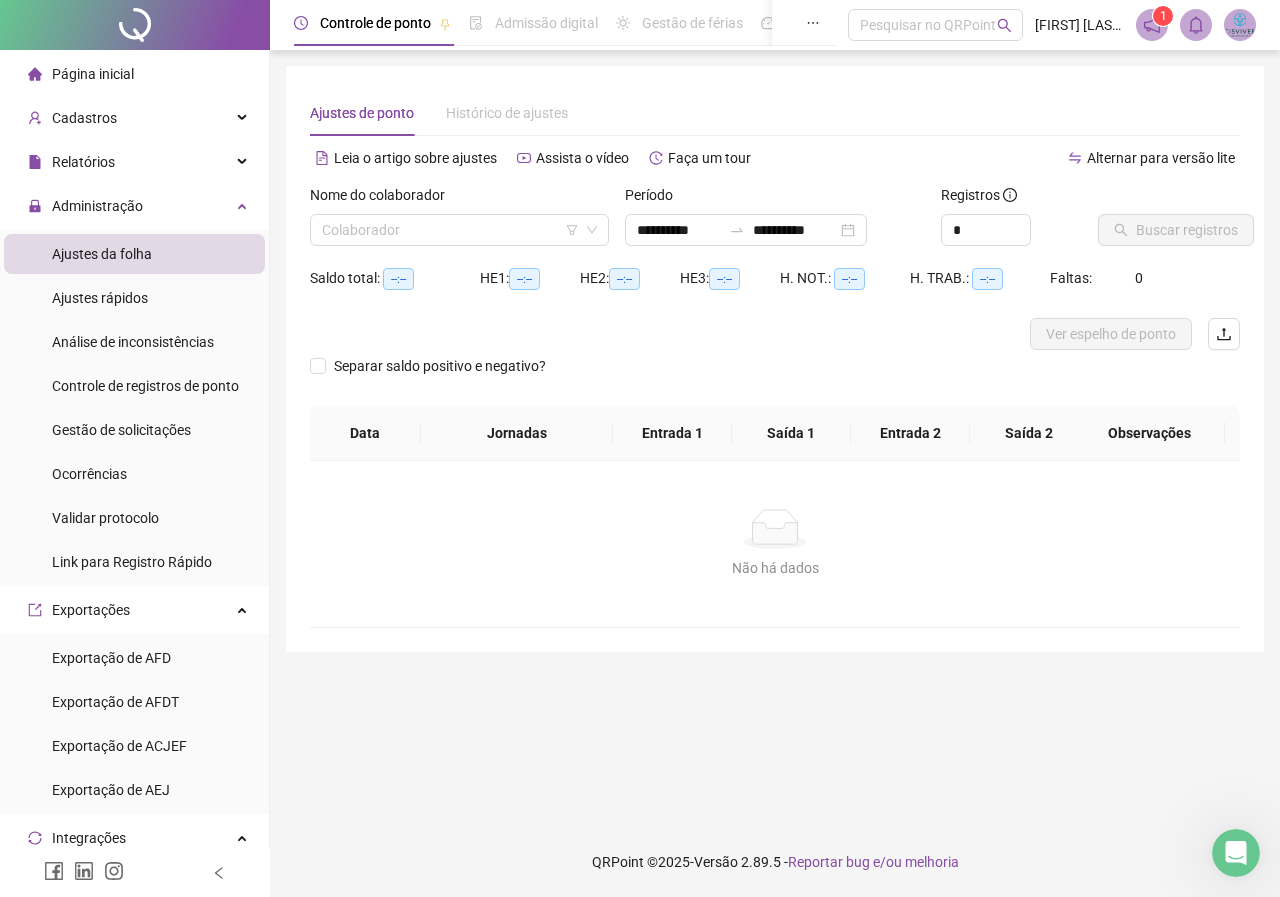 click on "Nome do colaborador" at bounding box center (459, 199) 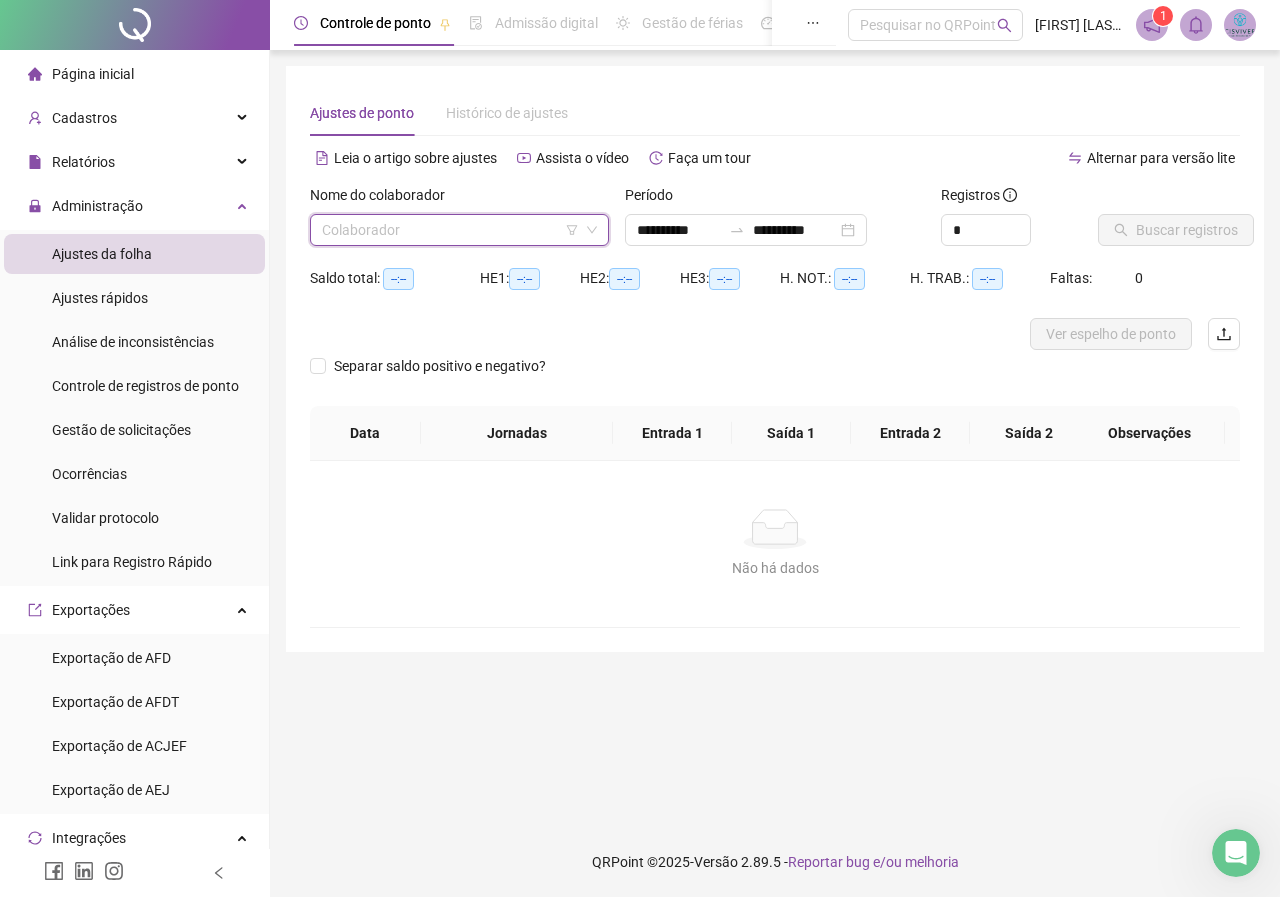 click at bounding box center [450, 230] 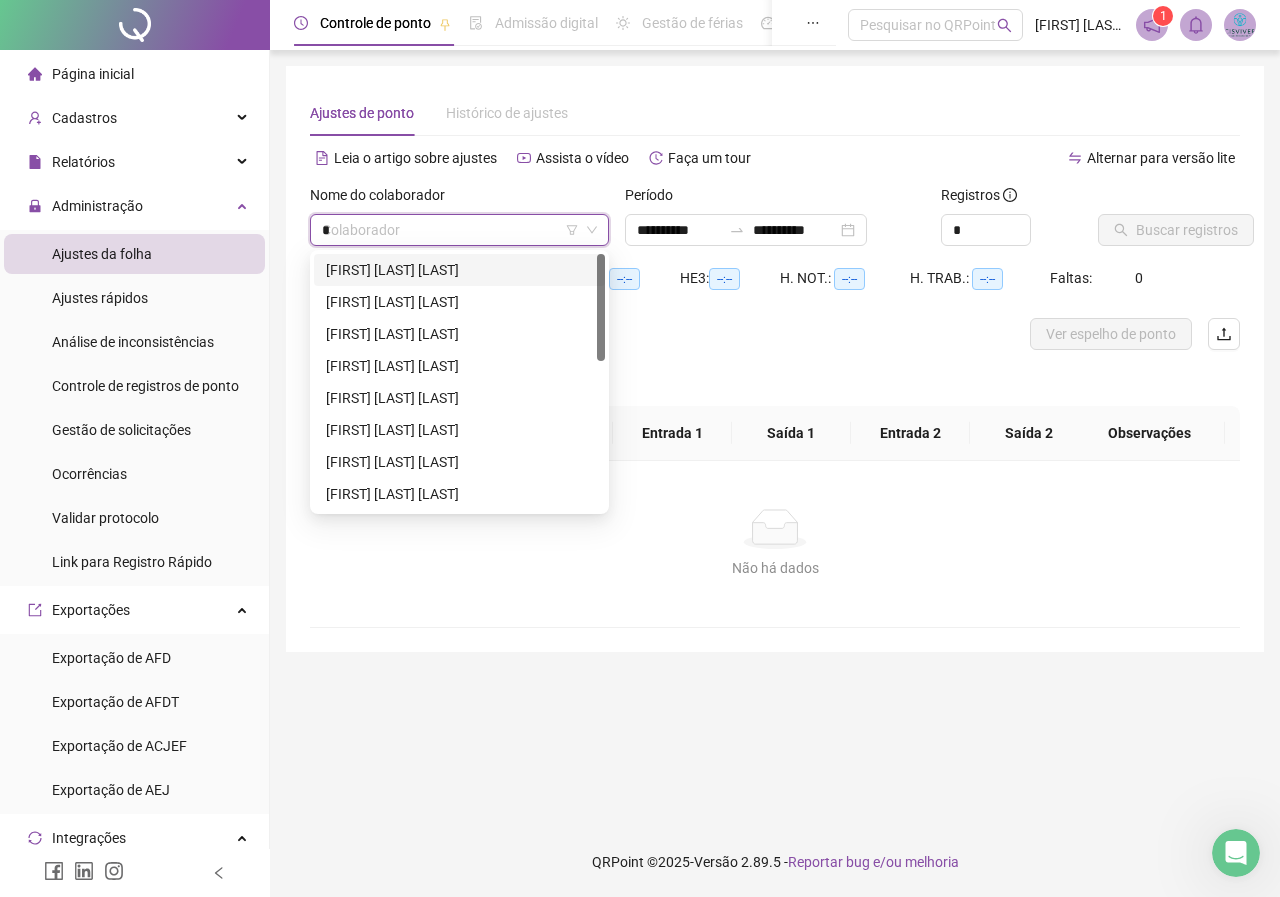 type on "**" 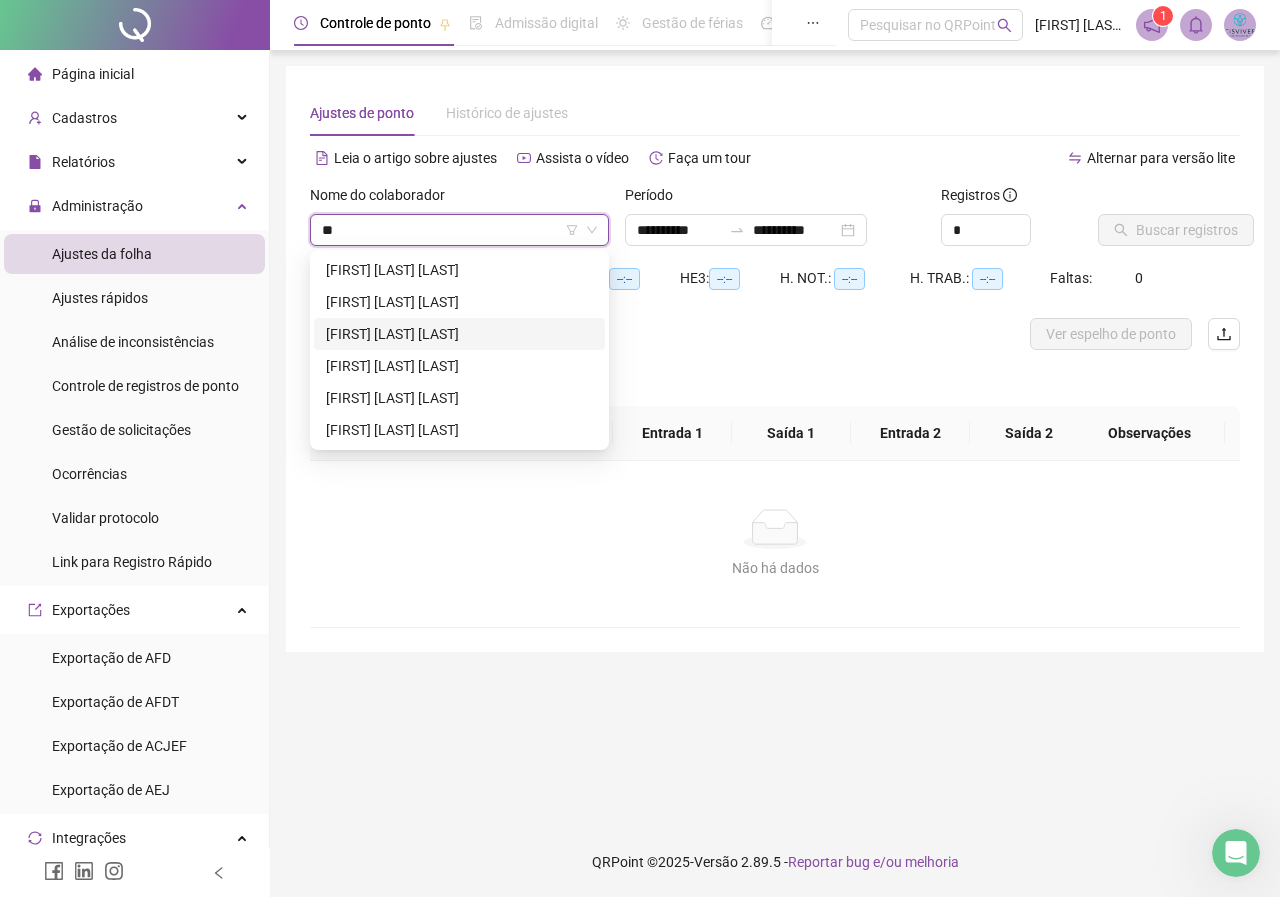 click on "[FIRST] [LAST] [LAST]" at bounding box center [459, 334] 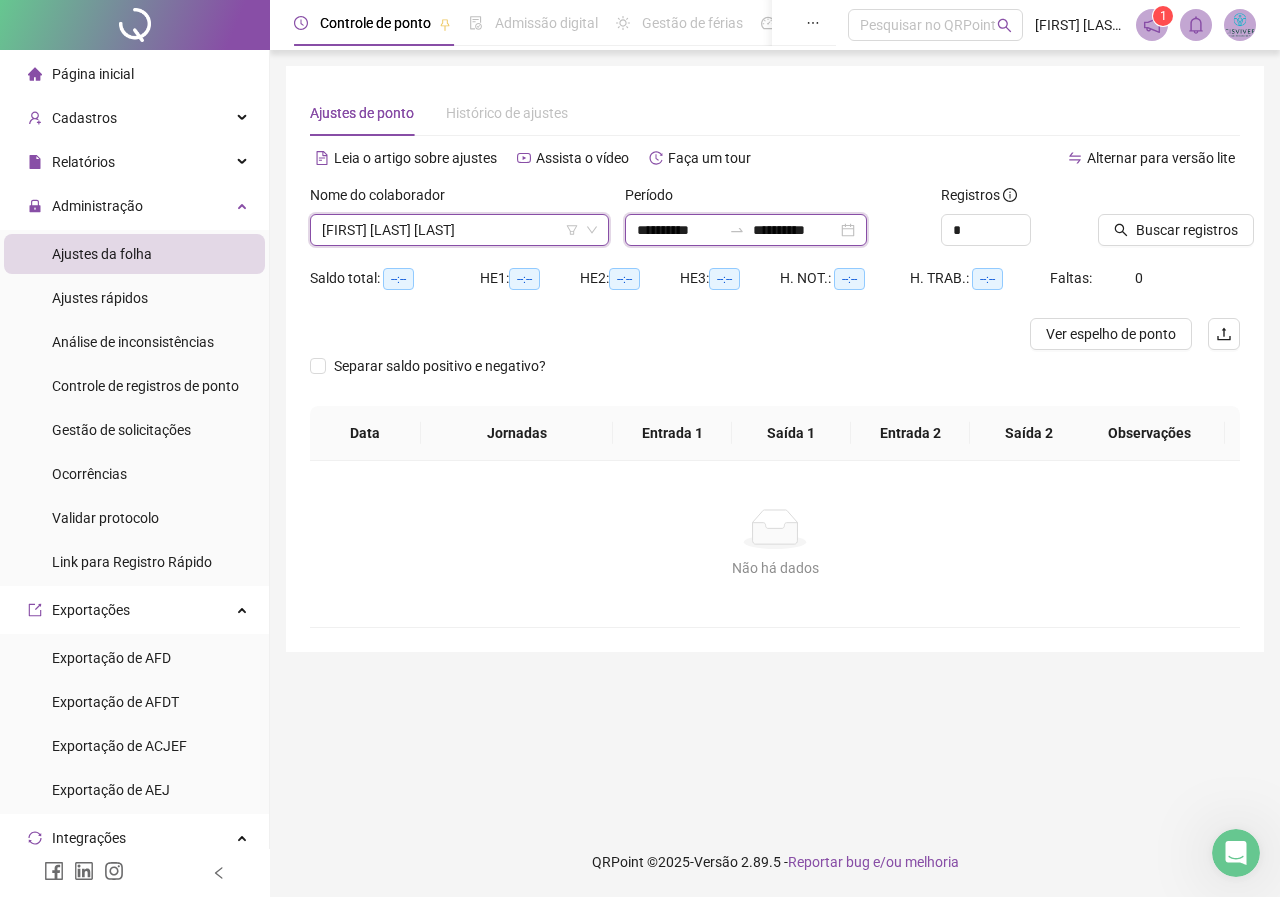 click on "**********" at bounding box center [679, 230] 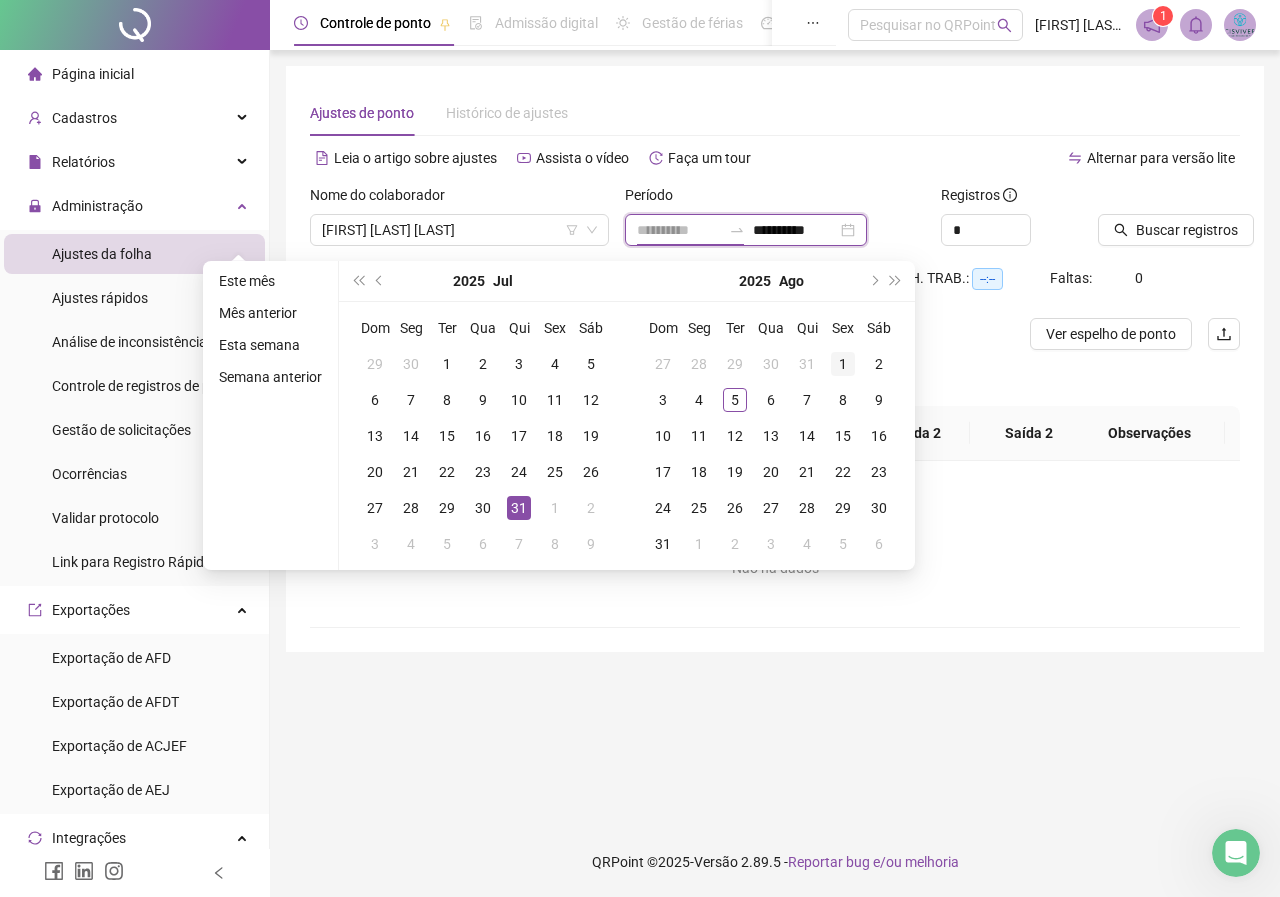 type on "**********" 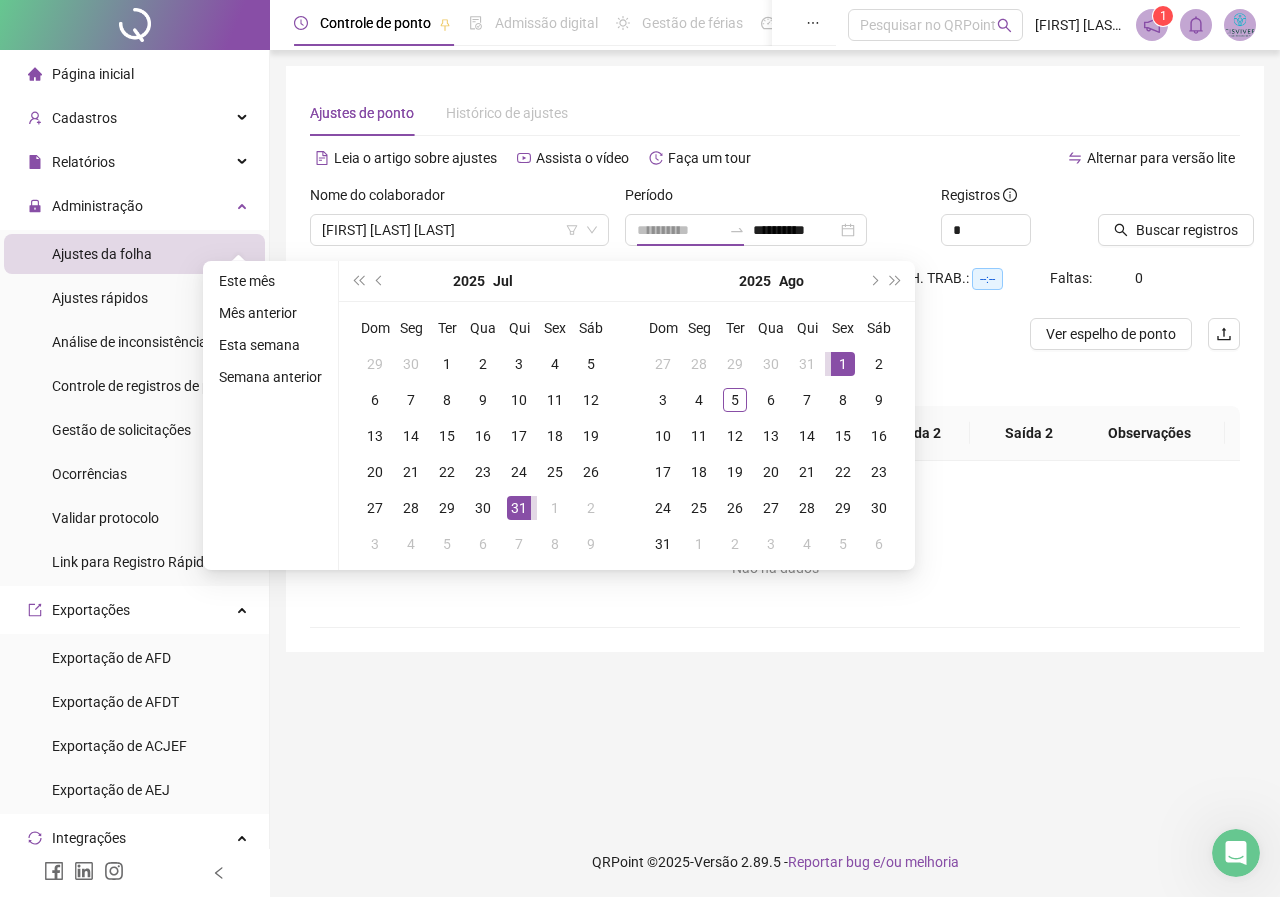 click on "1" at bounding box center (843, 364) 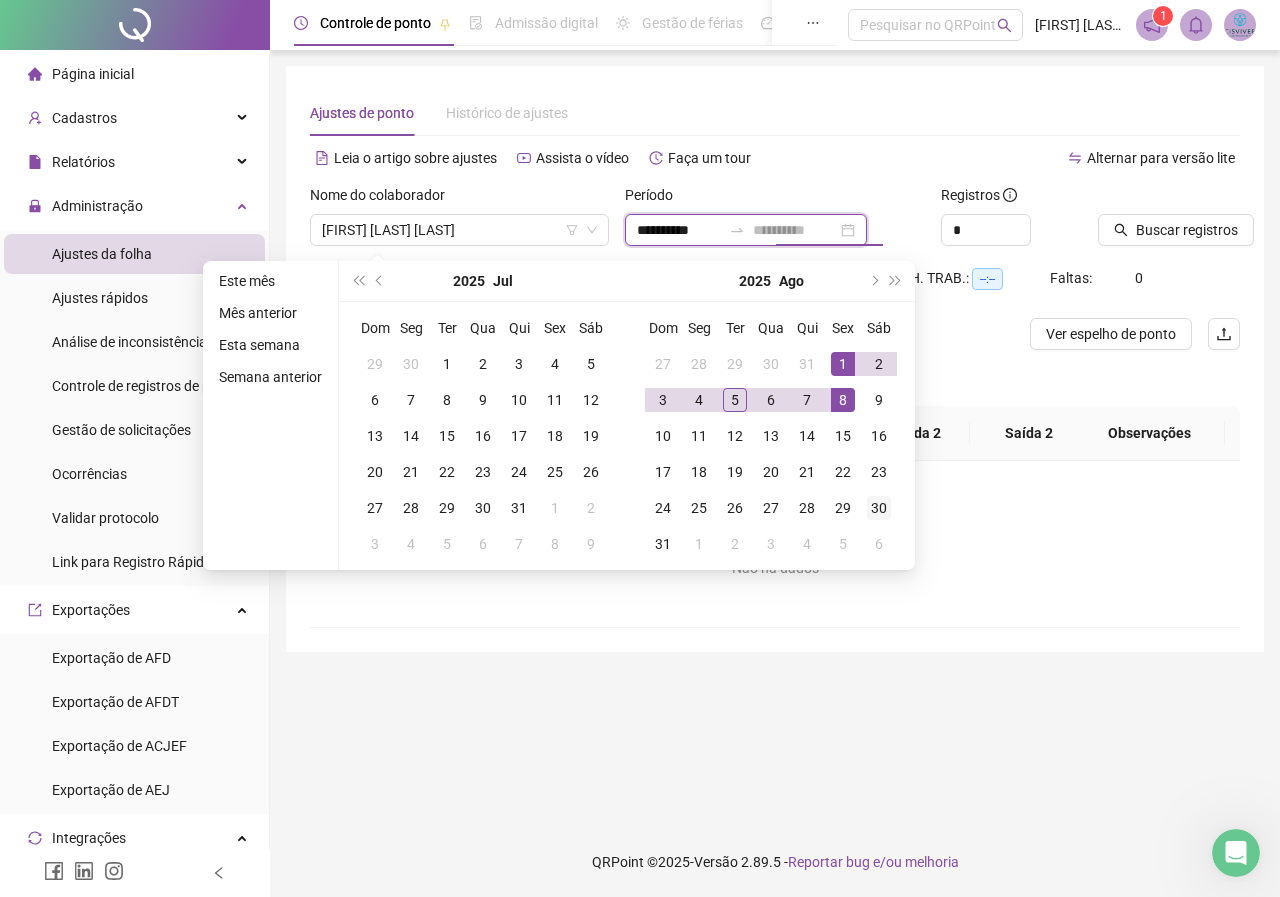 type on "**********" 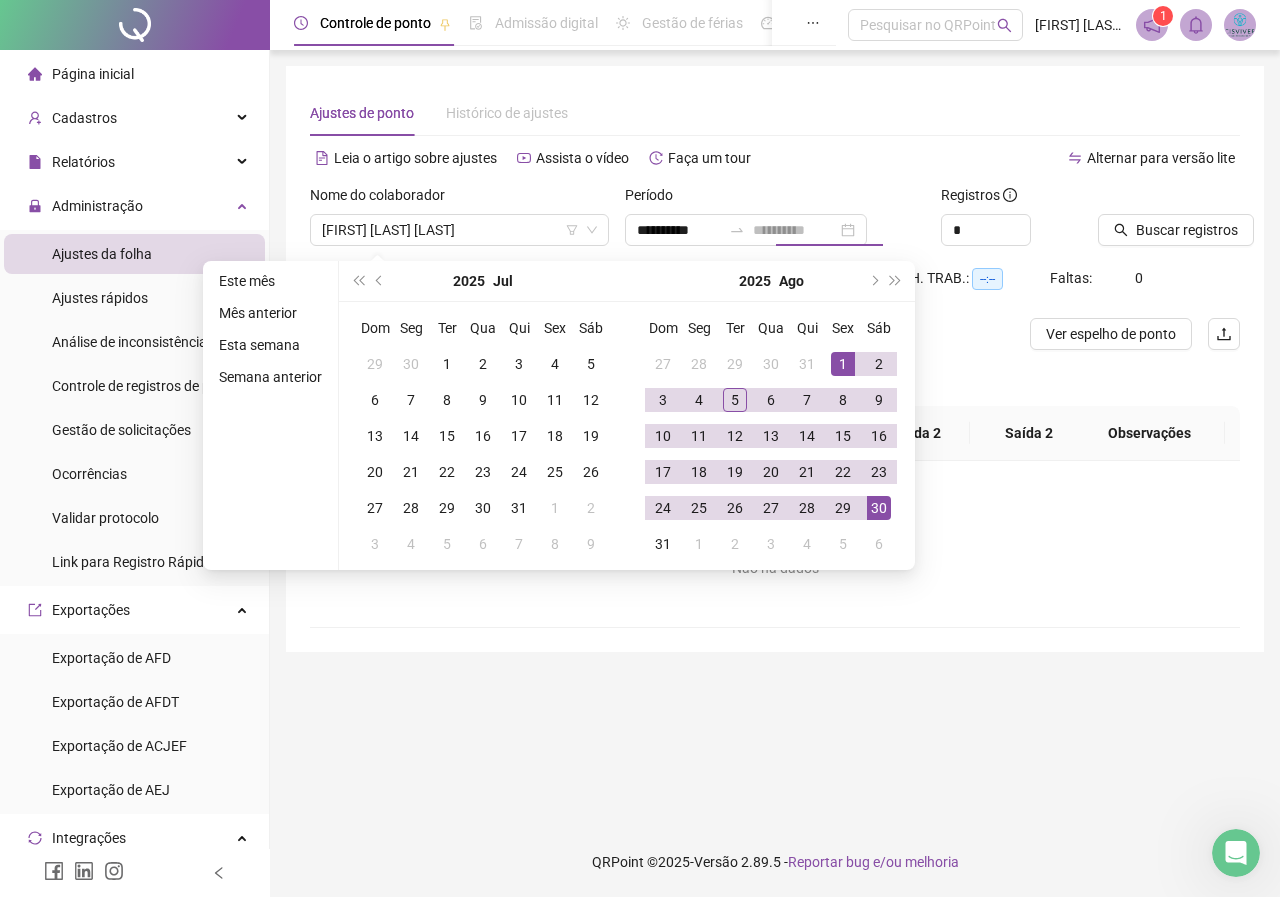 click on "30" at bounding box center (879, 508) 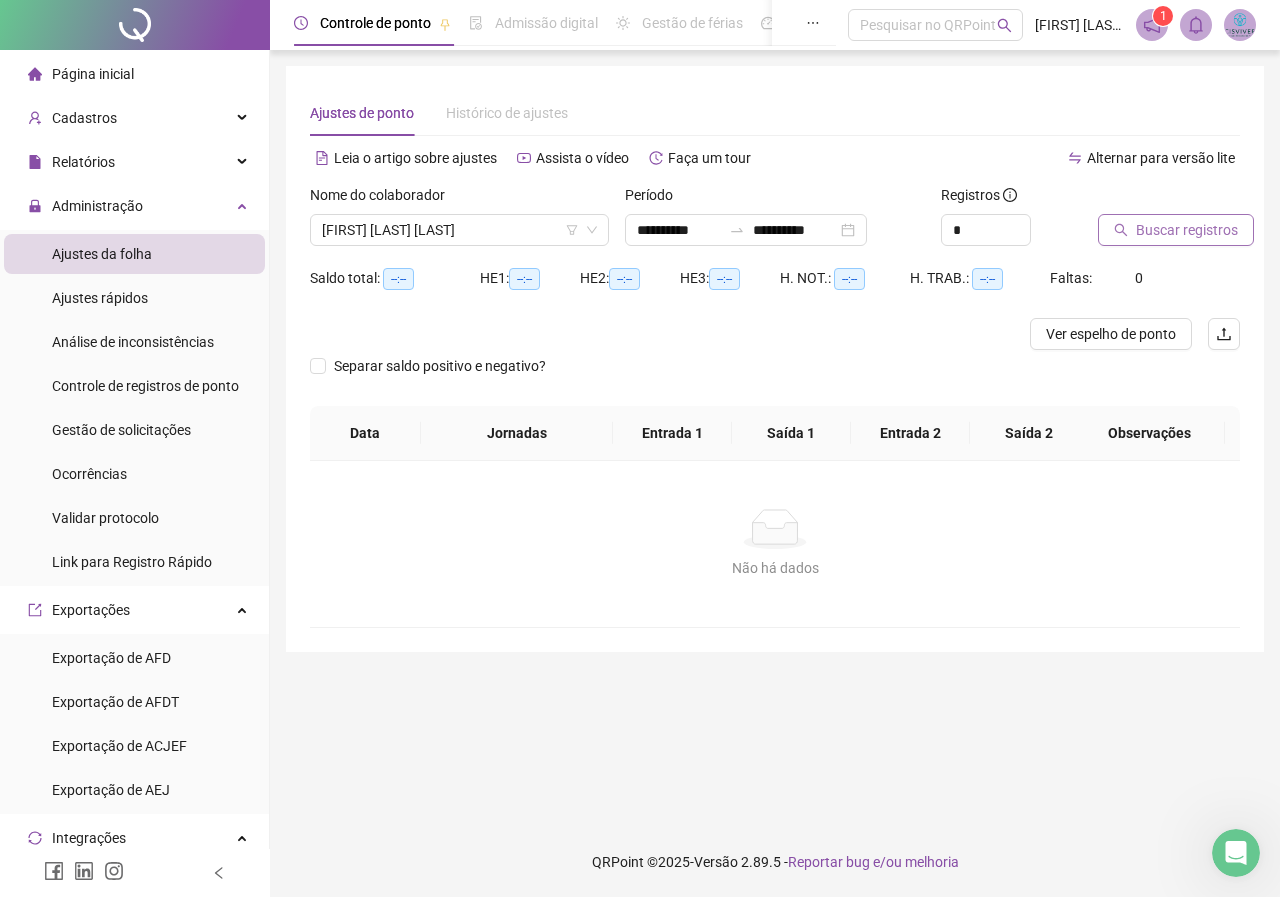 click on "Buscar registros" at bounding box center [1187, 230] 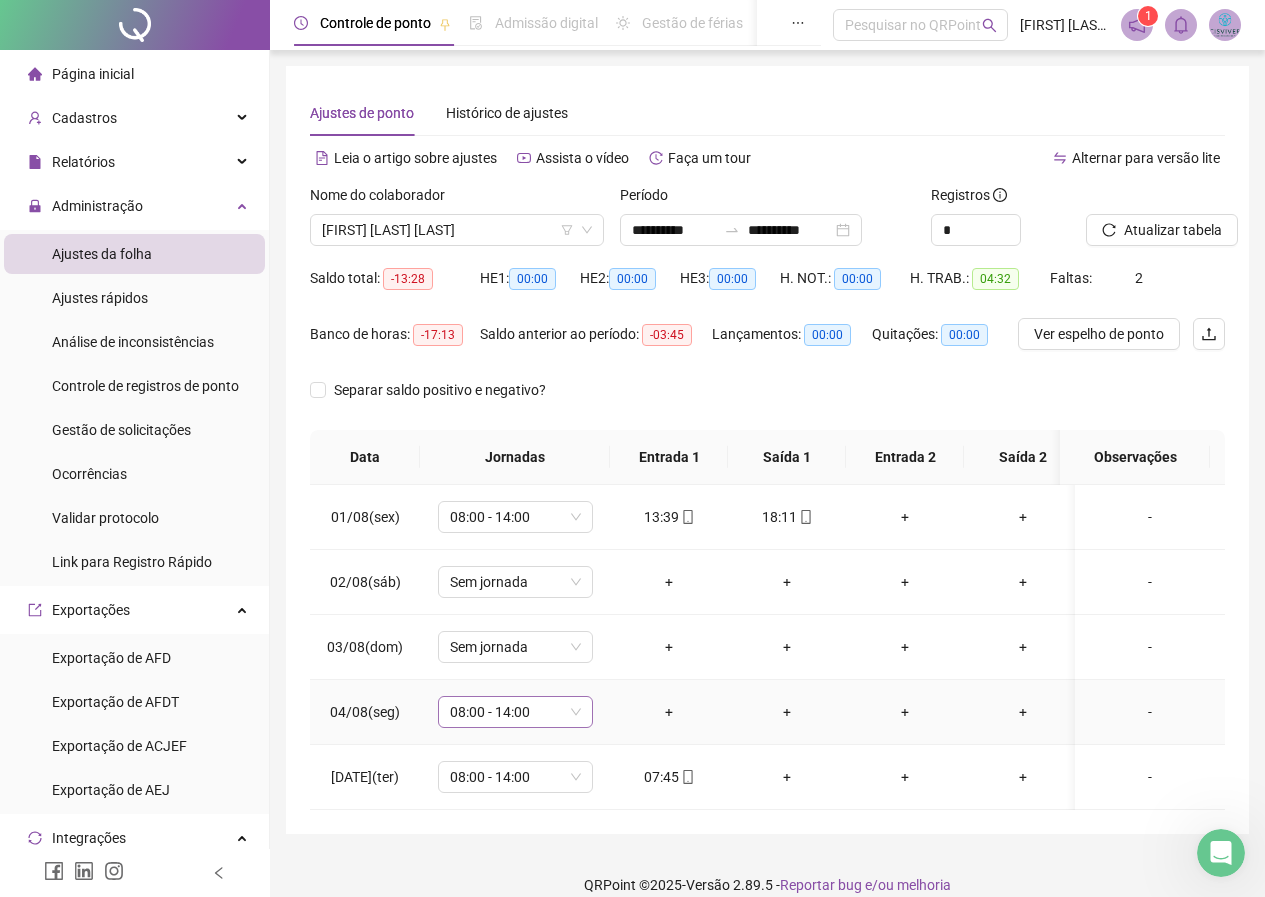 click on "08:00 - 14:00" at bounding box center (515, 712) 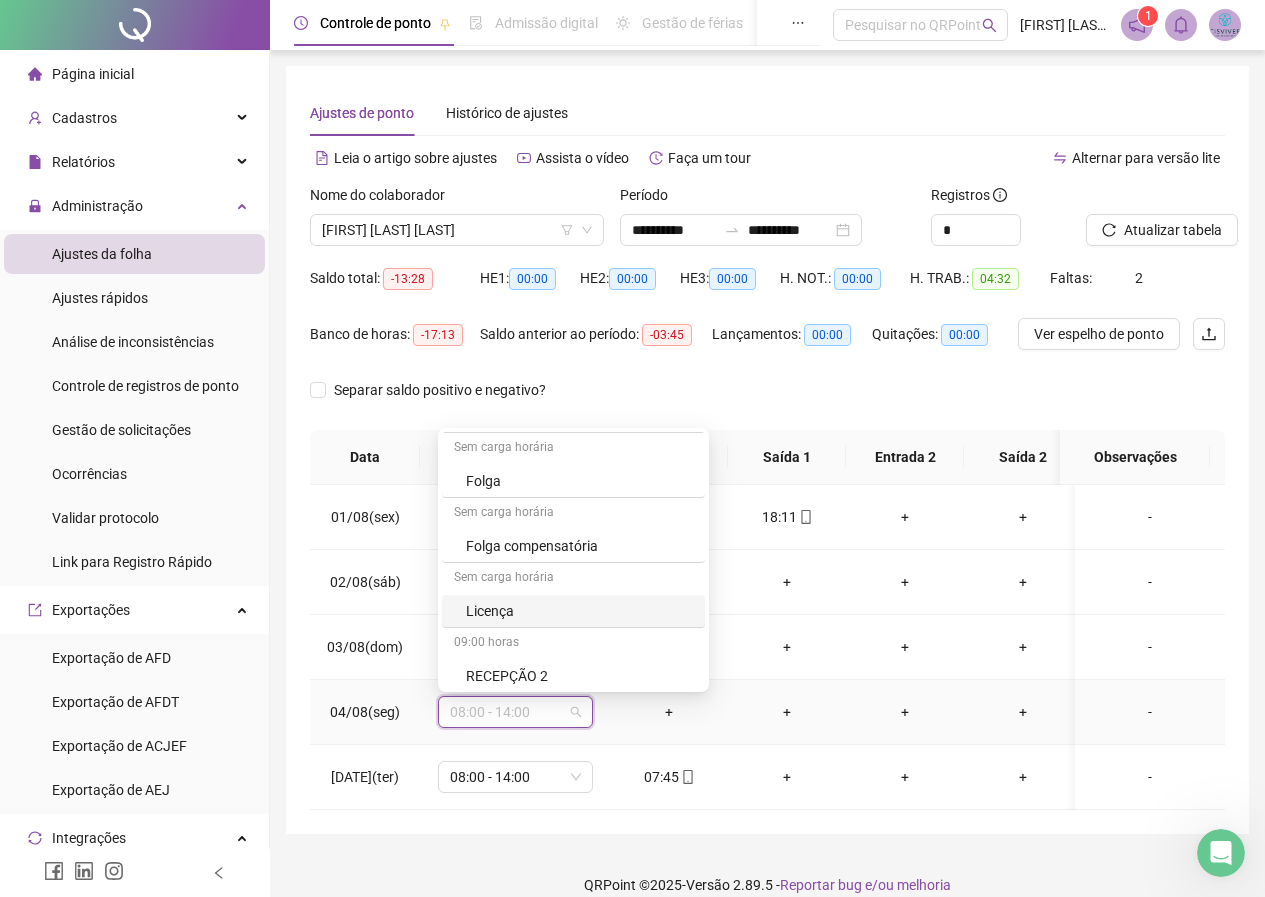 scroll, scrollTop: 1399, scrollLeft: 0, axis: vertical 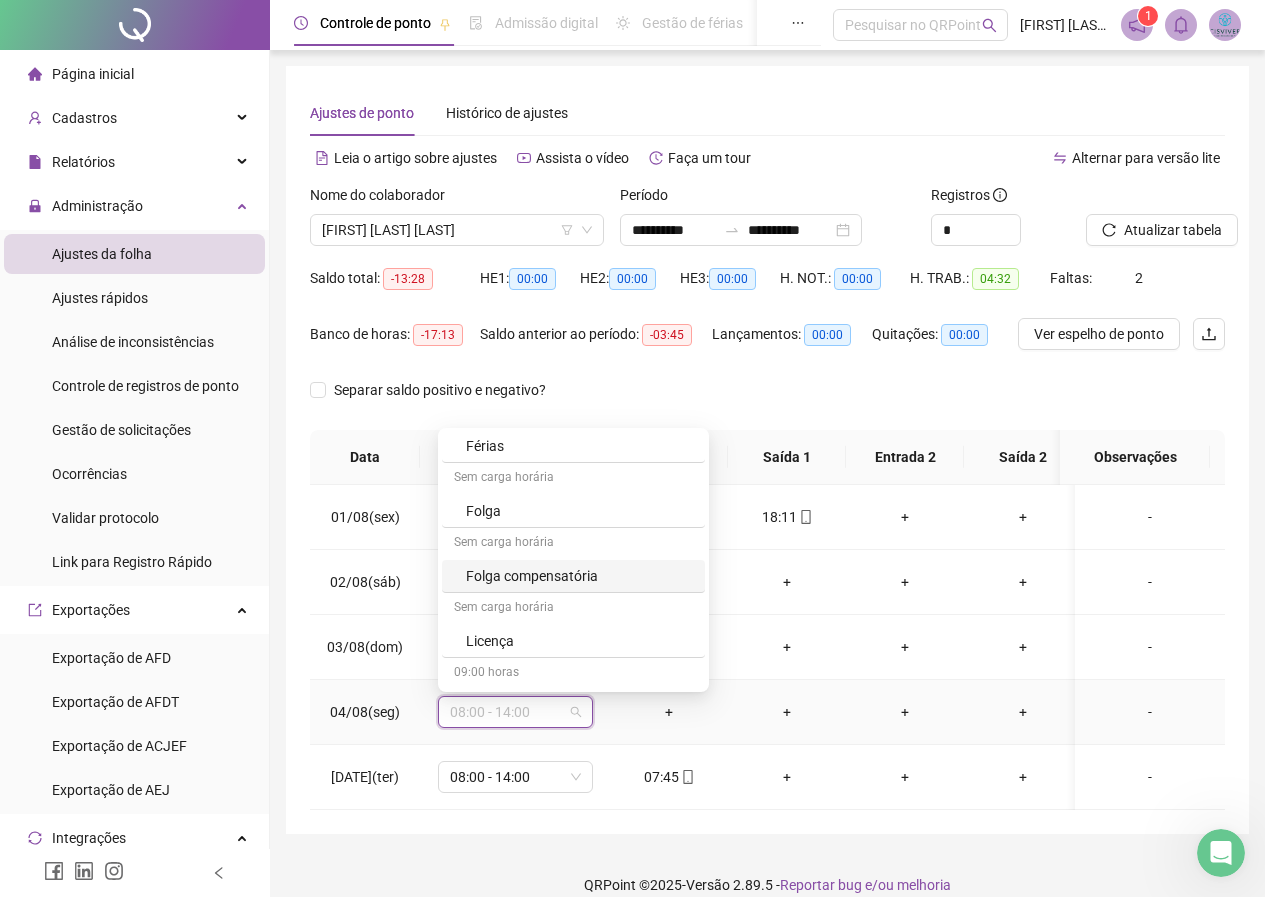 click on "Folga compensatória" at bounding box center [579, 576] 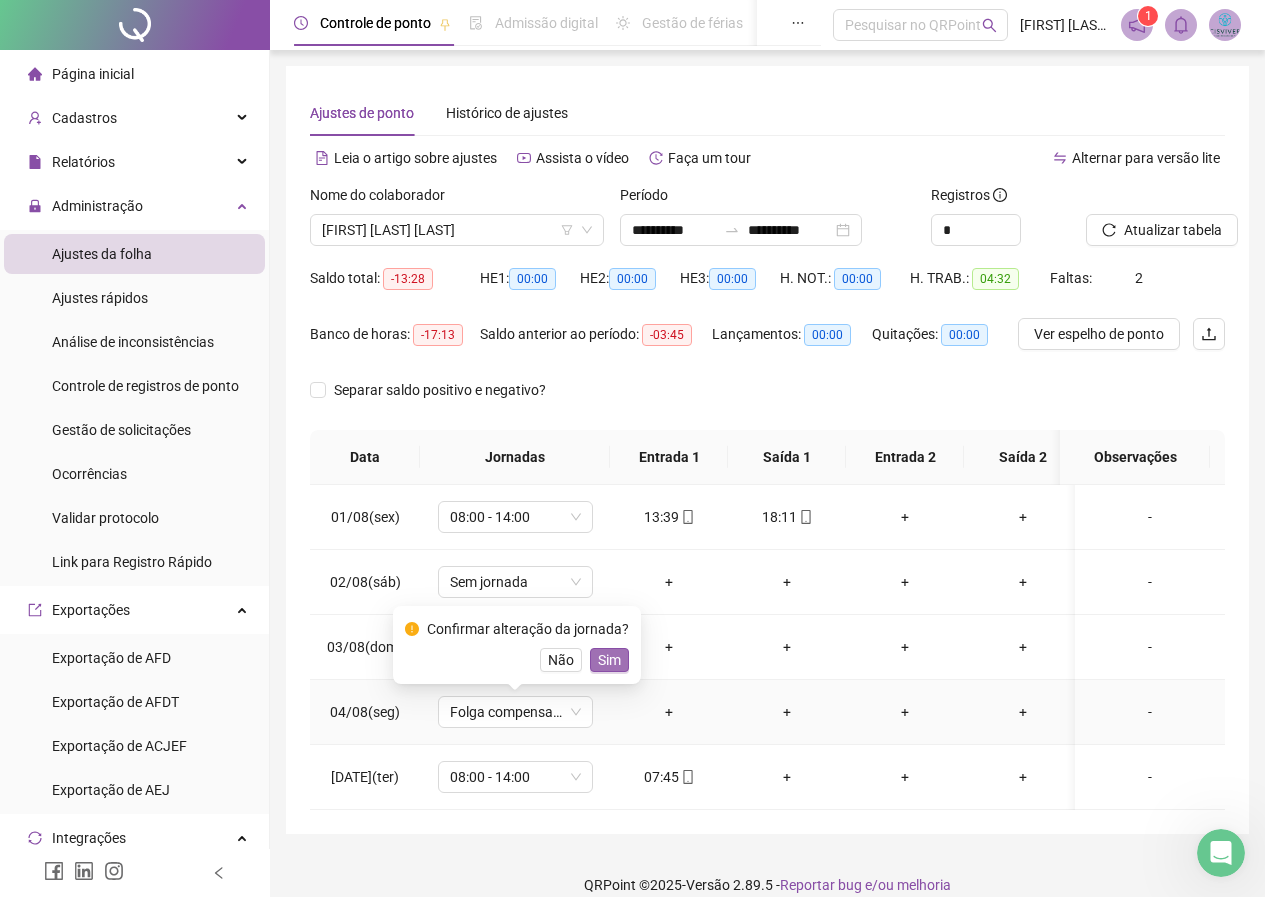 click on "Sim" at bounding box center [609, 660] 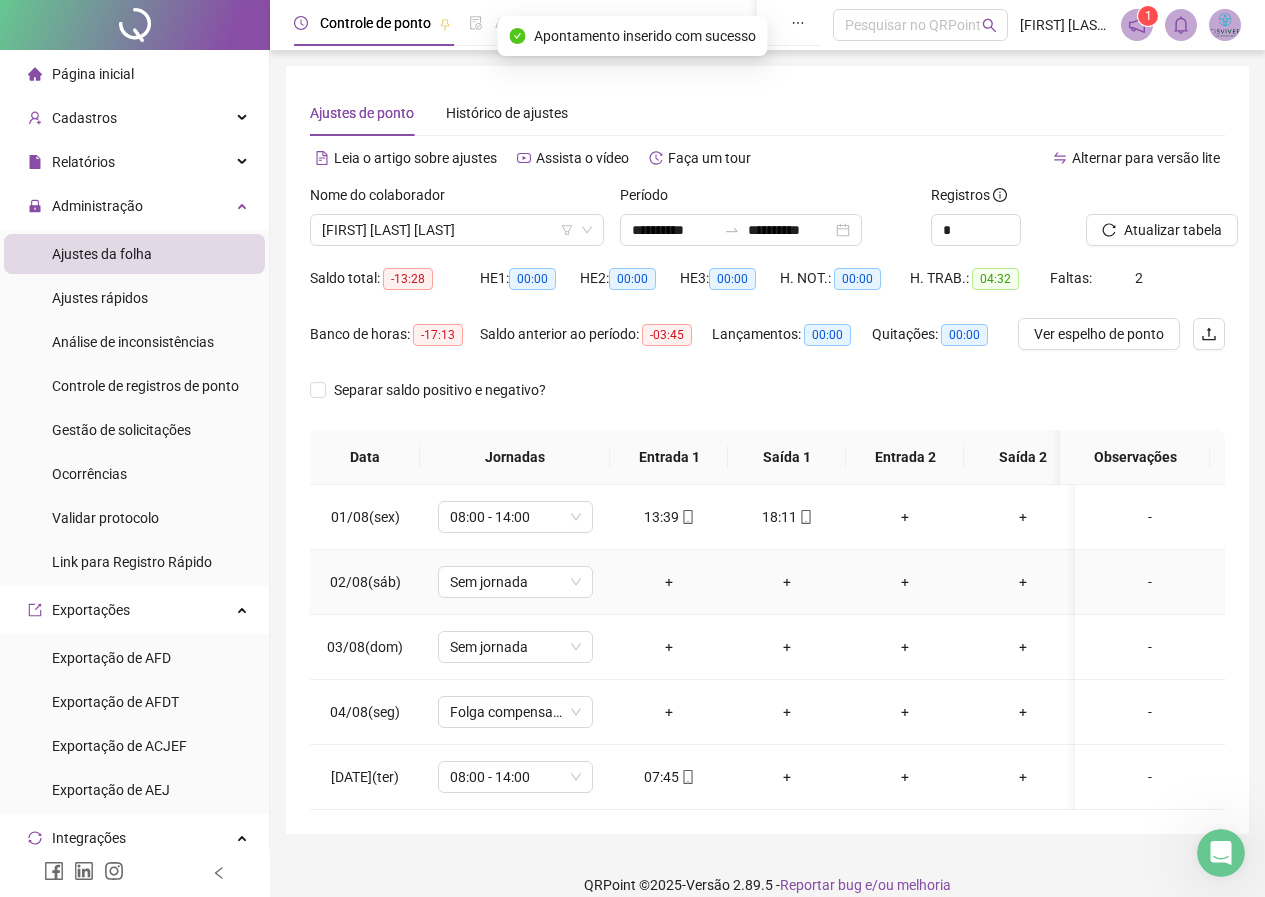 scroll, scrollTop: 38, scrollLeft: 0, axis: vertical 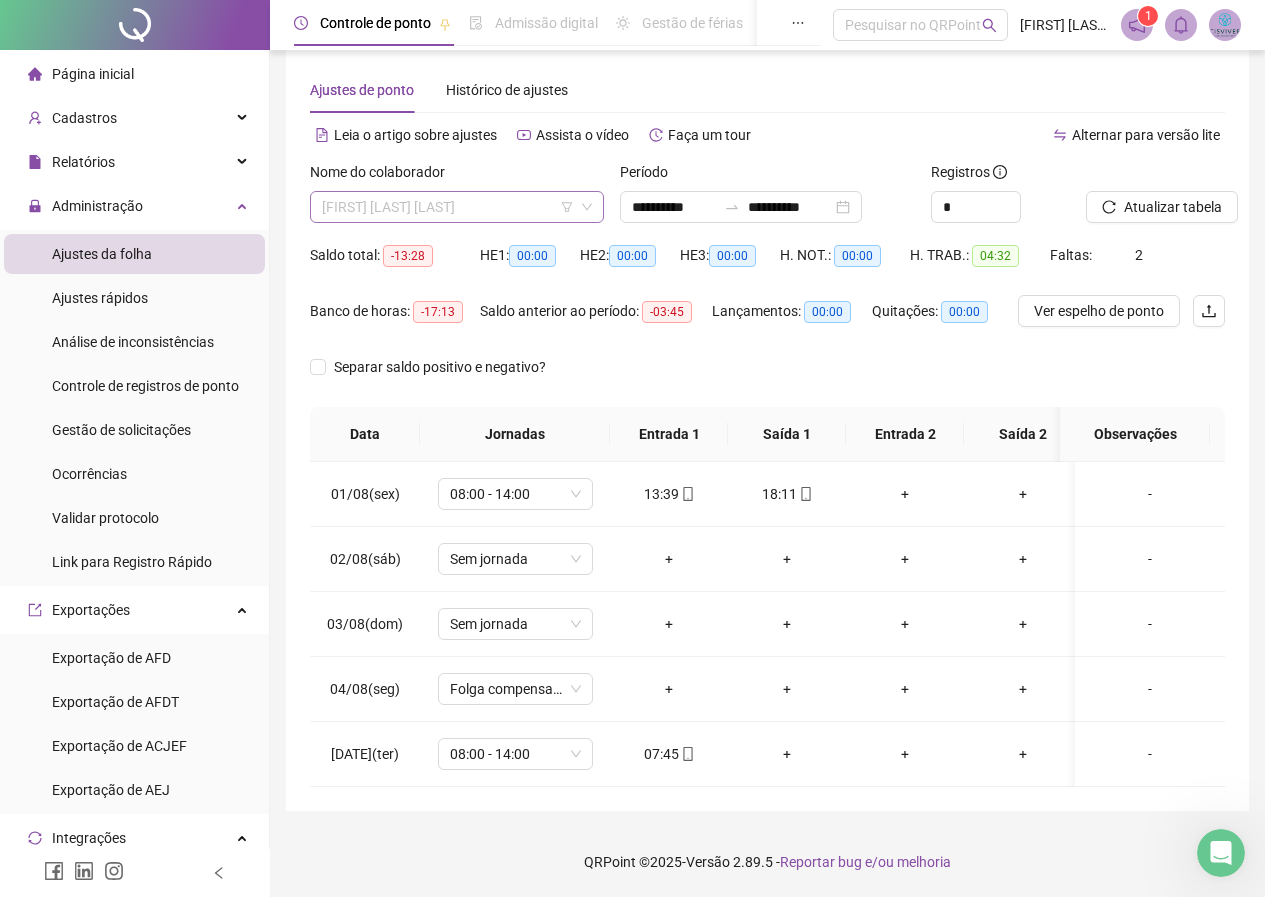 click on "[FIRST] [LAST] [LAST]" at bounding box center [457, 207] 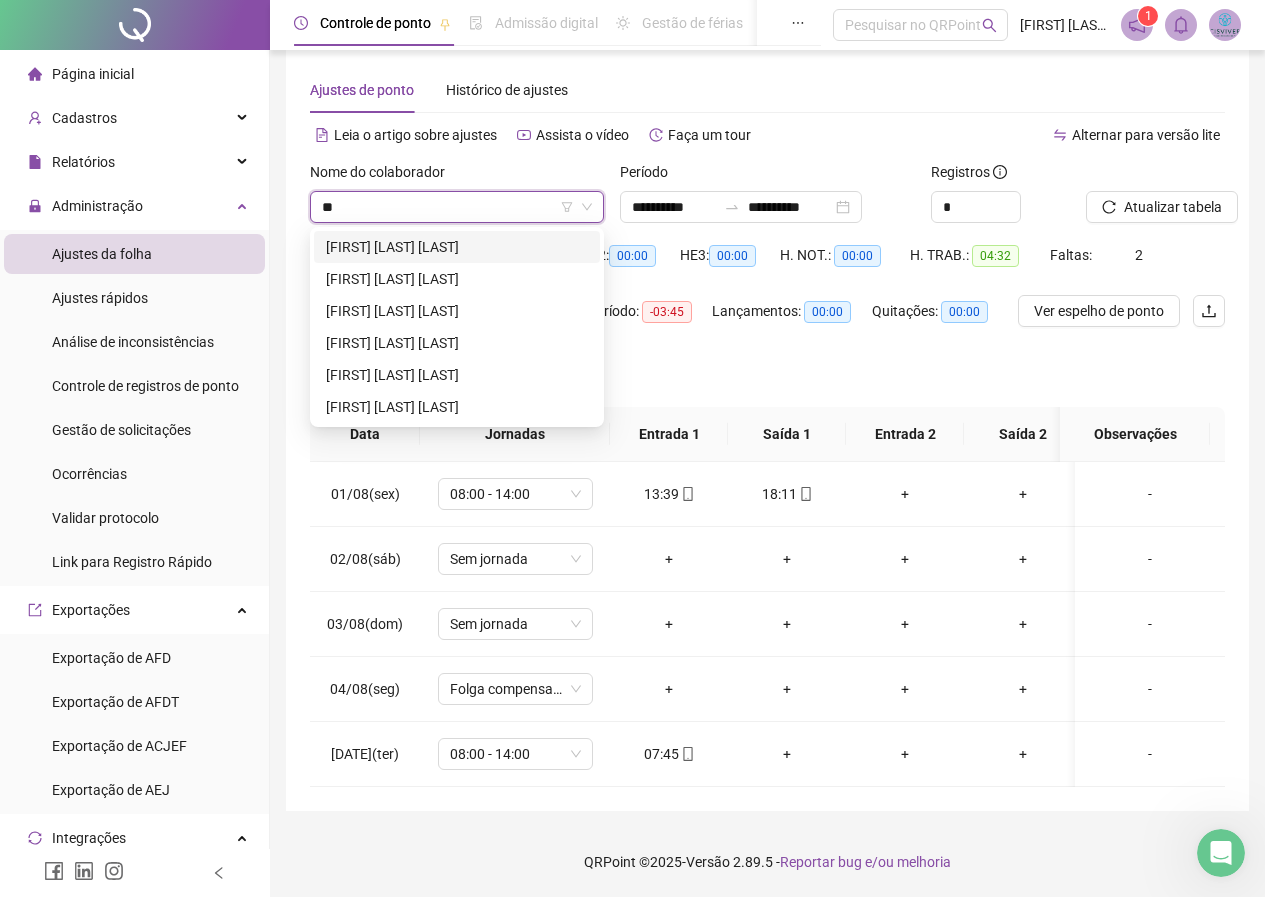 scroll, scrollTop: 0, scrollLeft: 0, axis: both 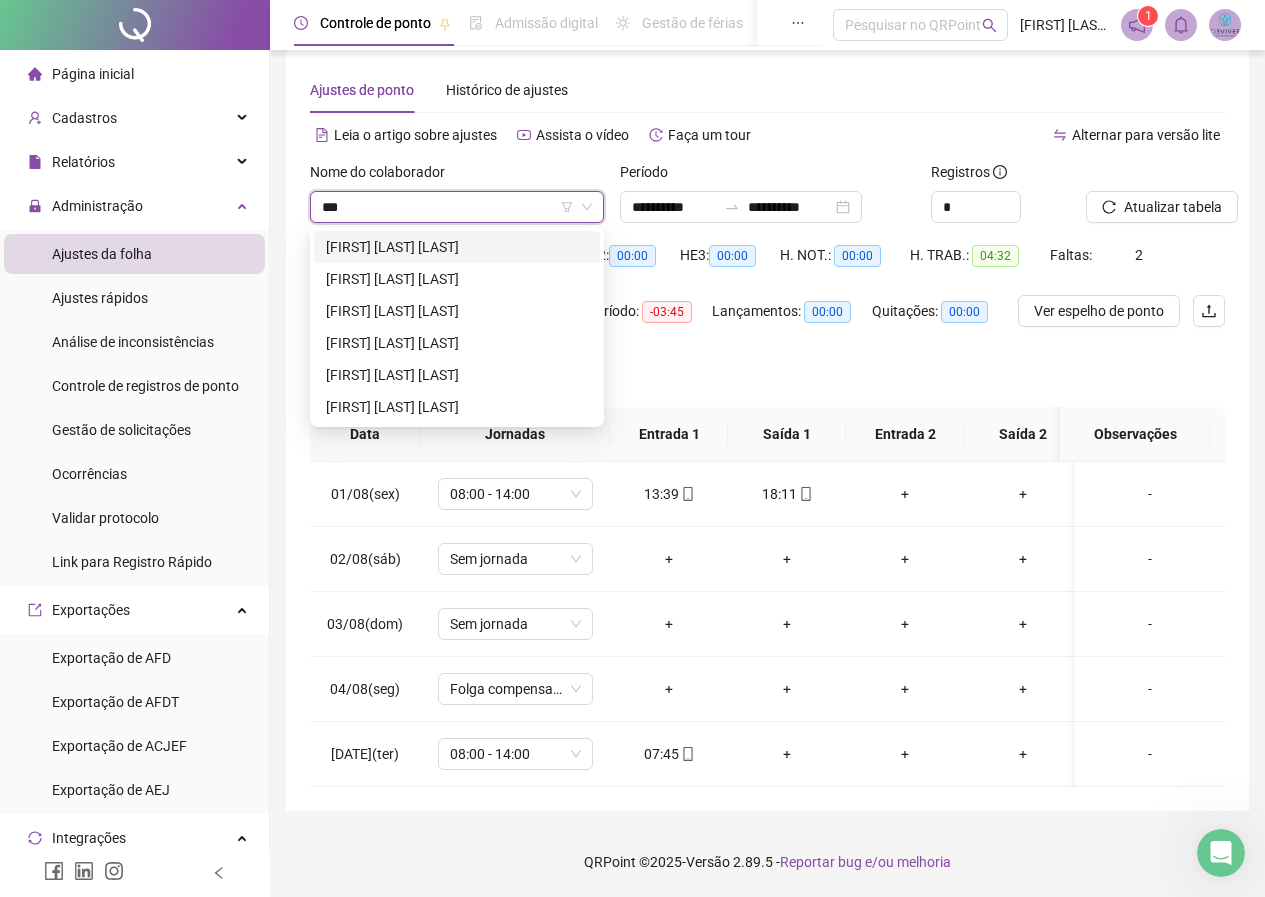 type on "****" 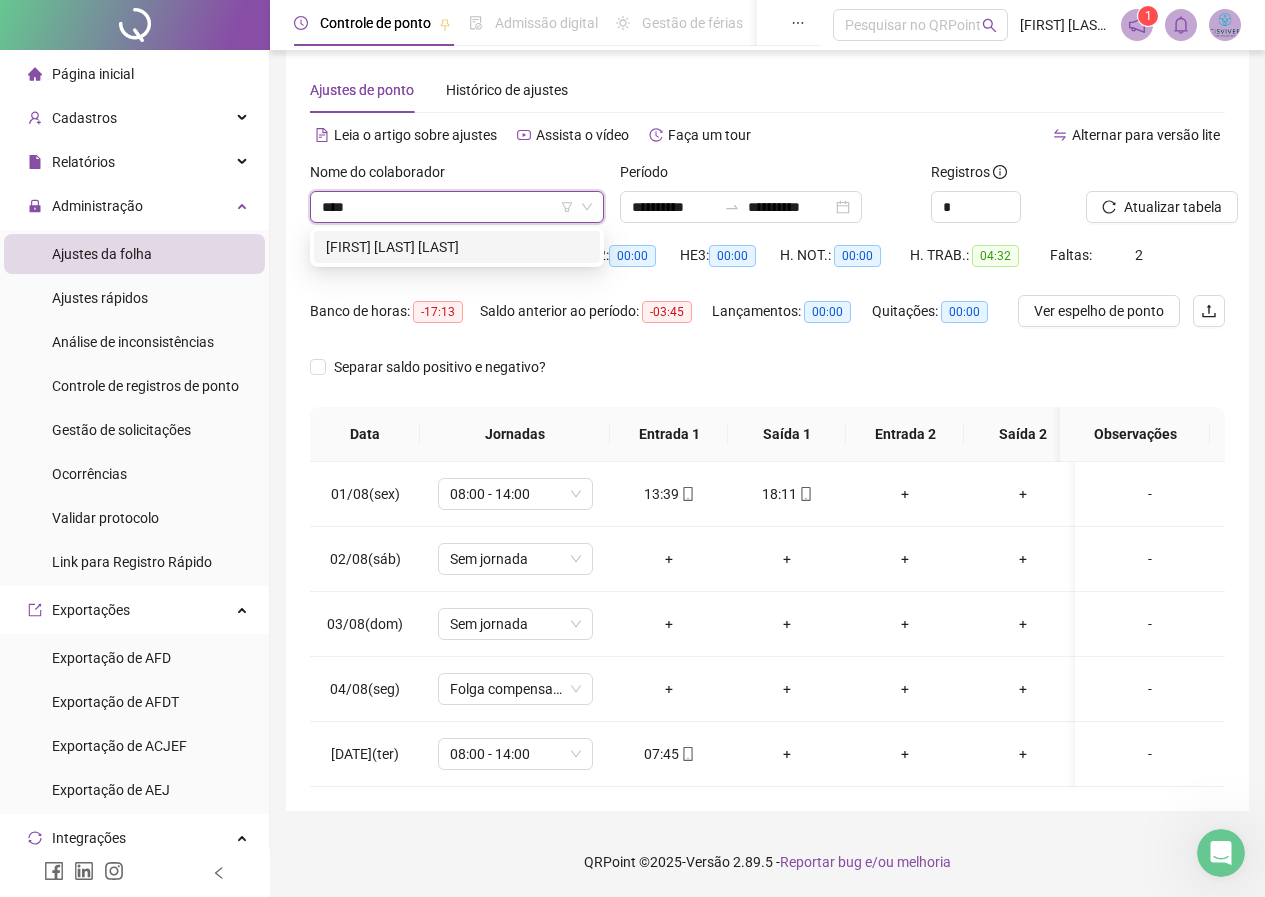 click on "[FIRST] [LAST] [LAST]" at bounding box center [457, 247] 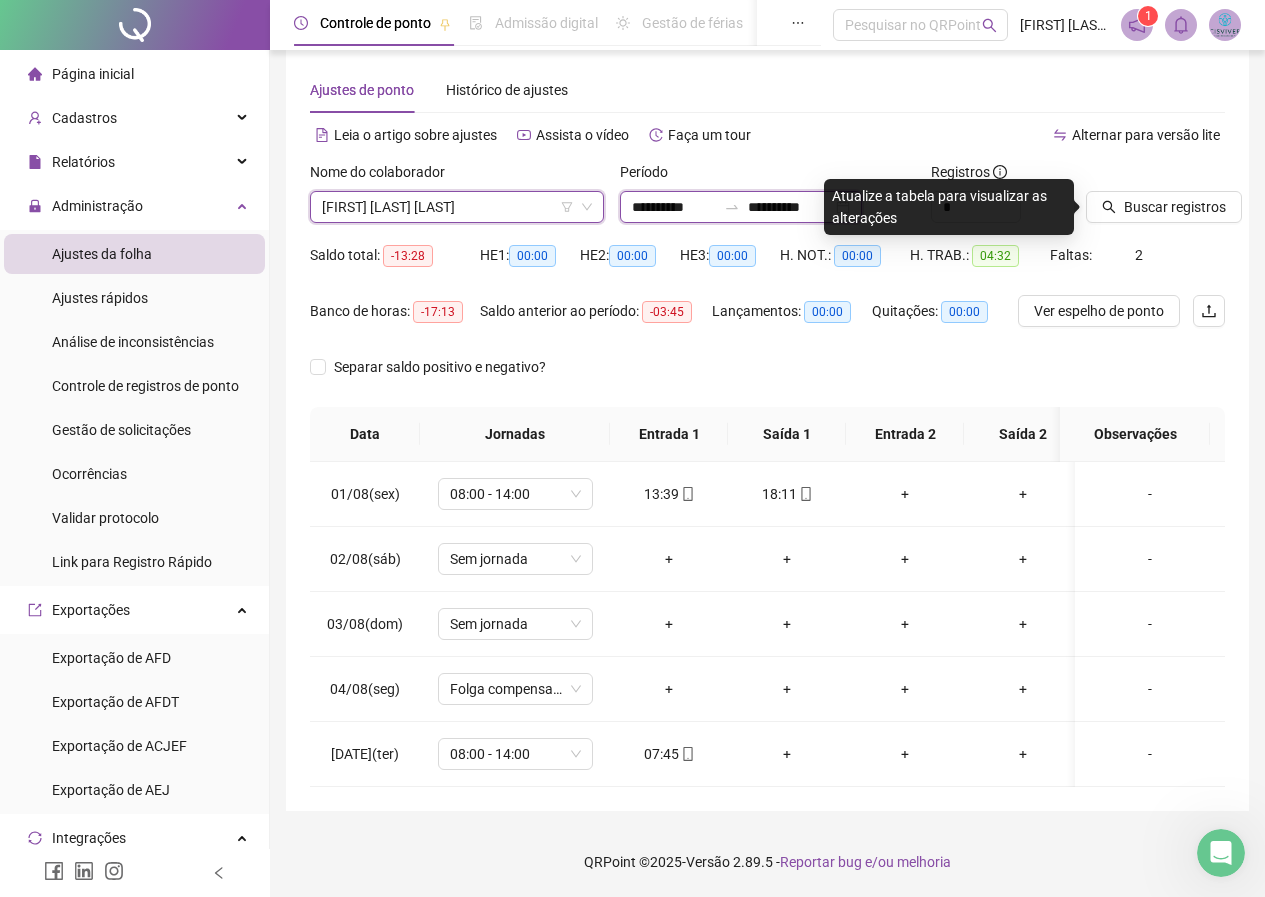 click on "**********" at bounding box center [674, 207] 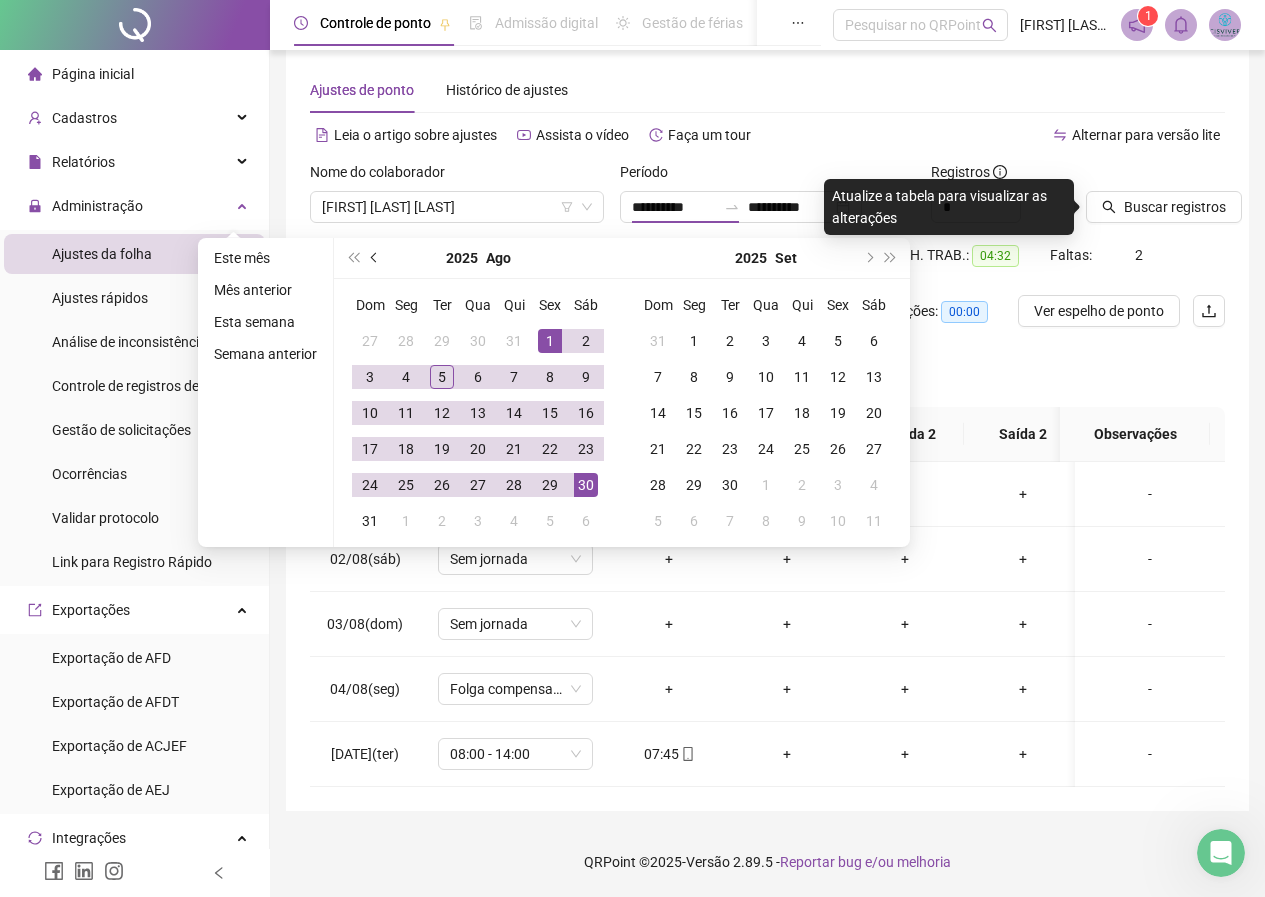 click at bounding box center [375, 258] 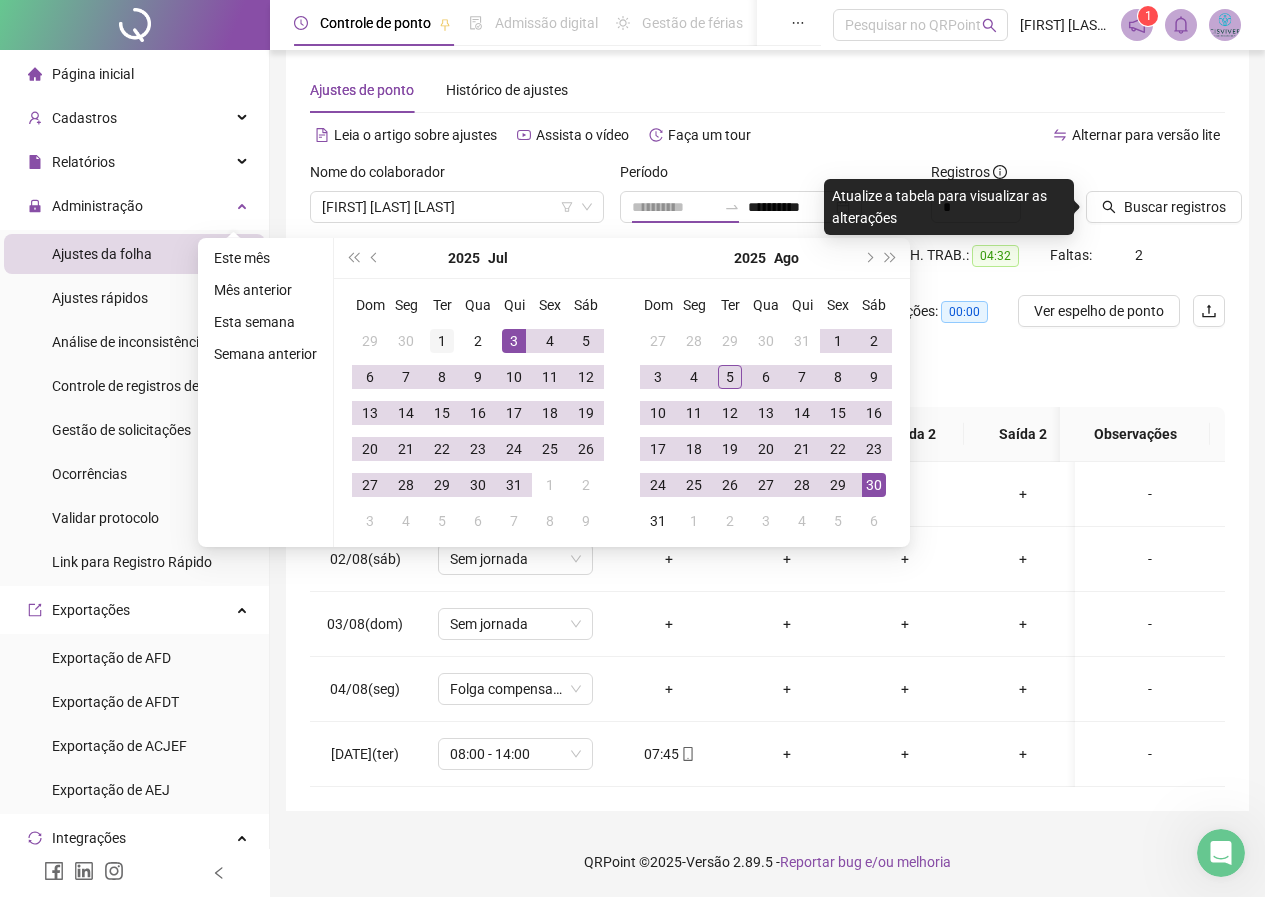 type on "**********" 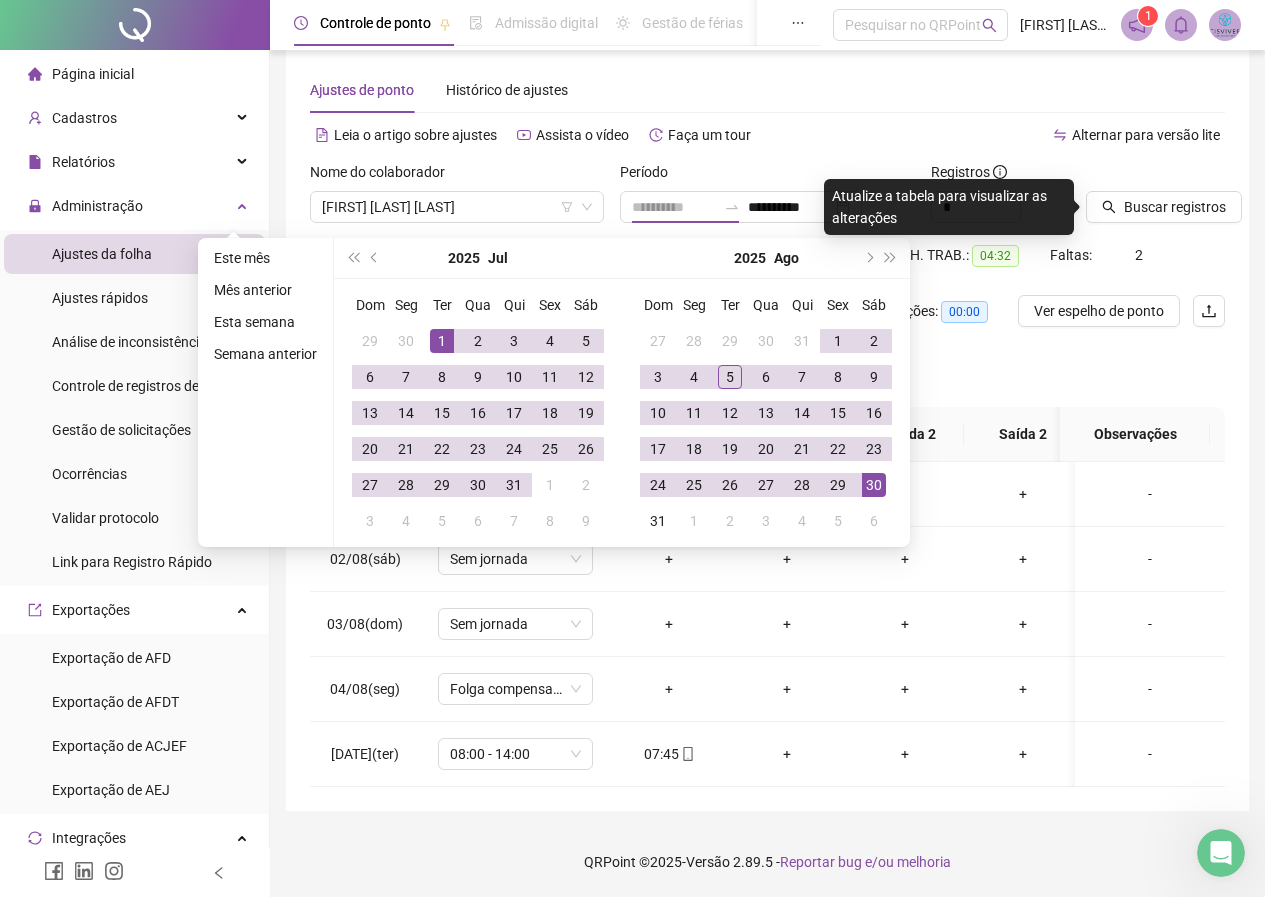 click on "1" at bounding box center [442, 341] 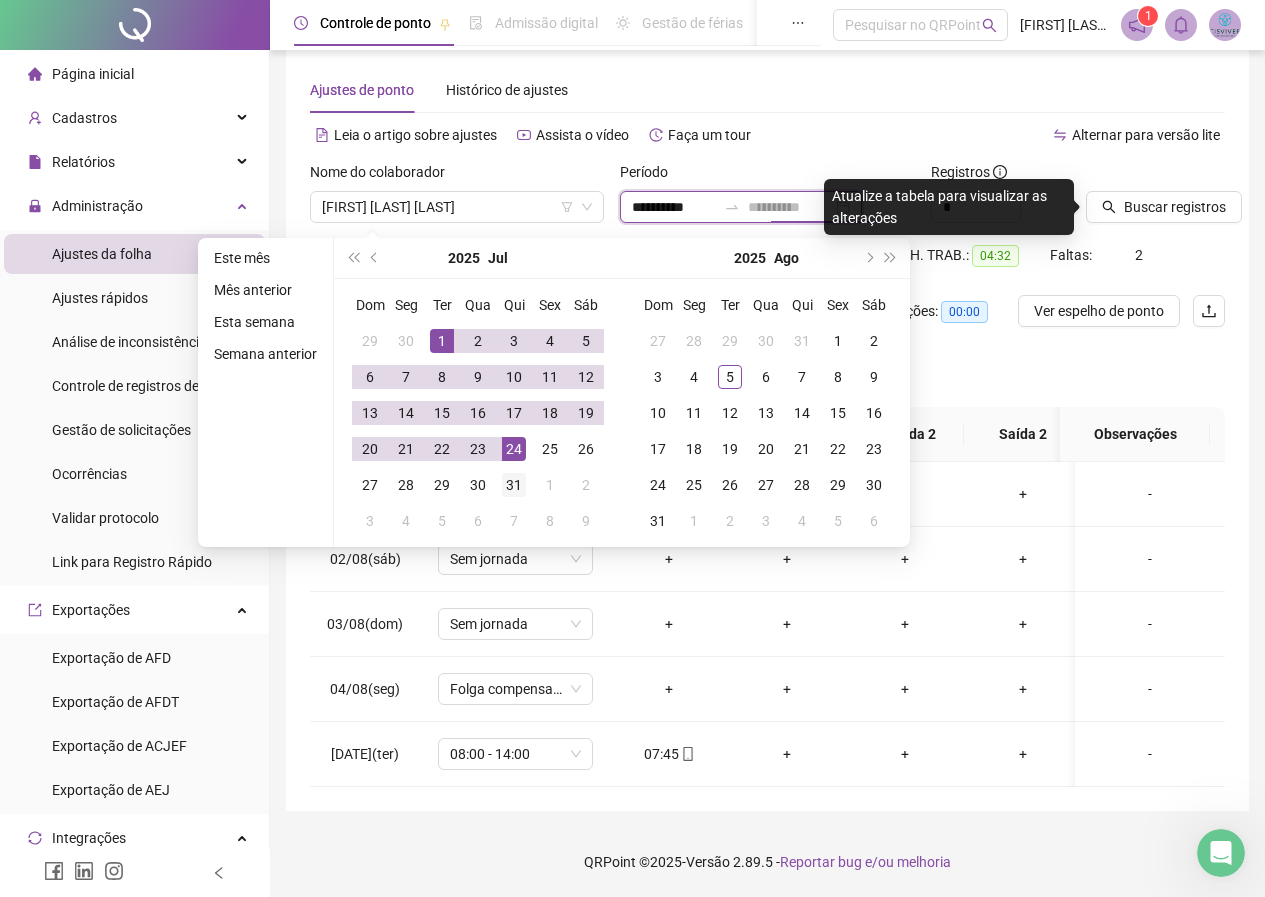 type on "**********" 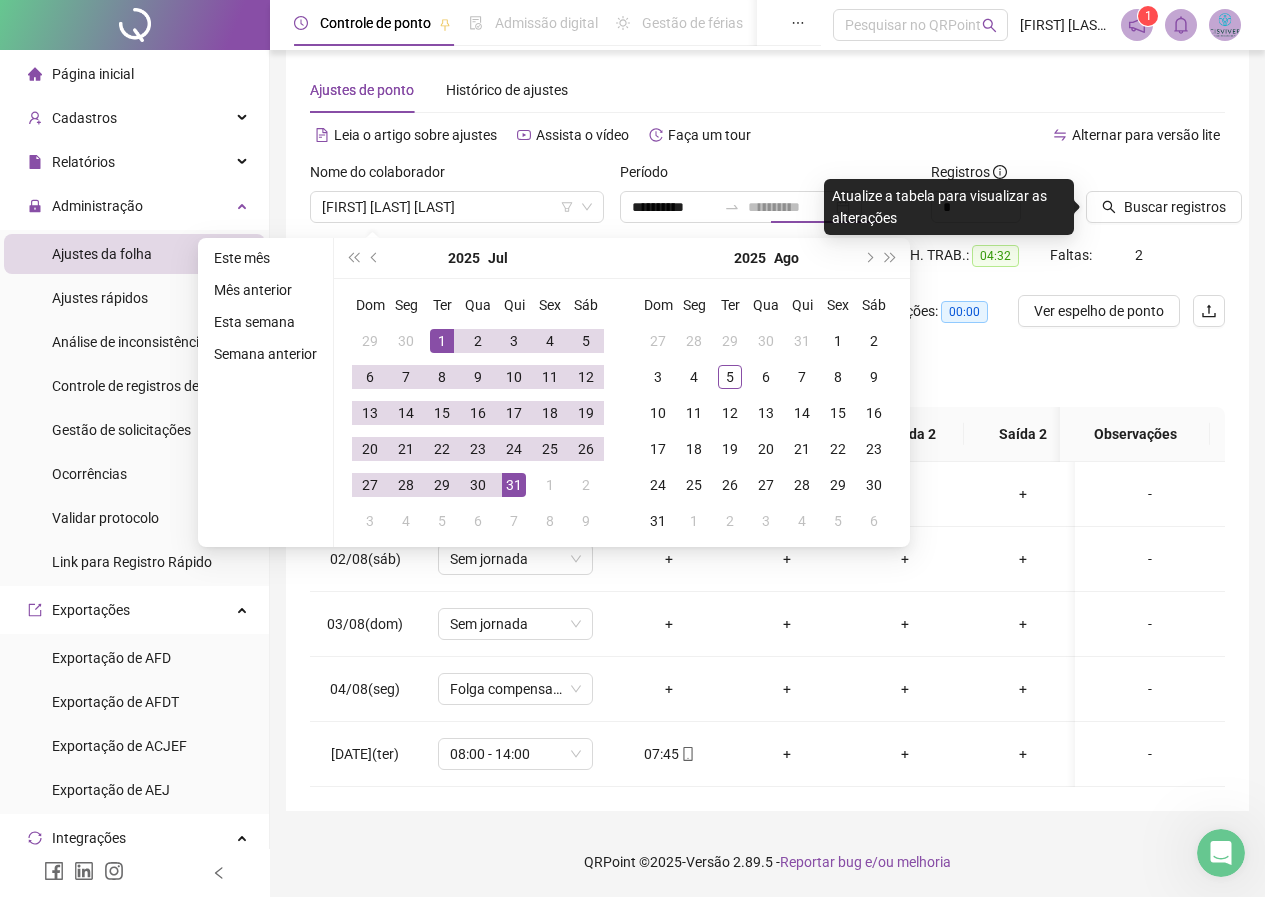 click on "31" at bounding box center [514, 485] 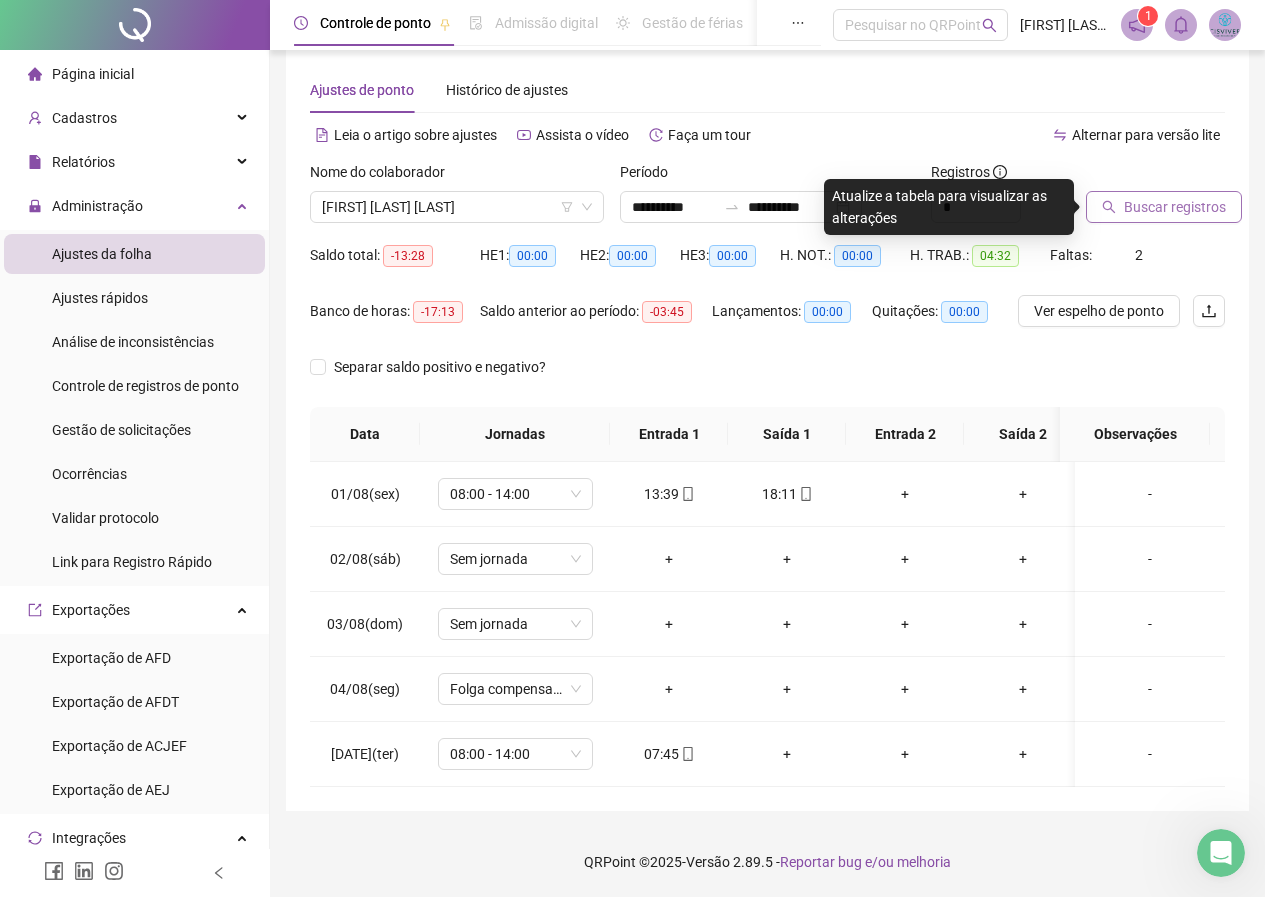 click on "Buscar registros" at bounding box center [1175, 207] 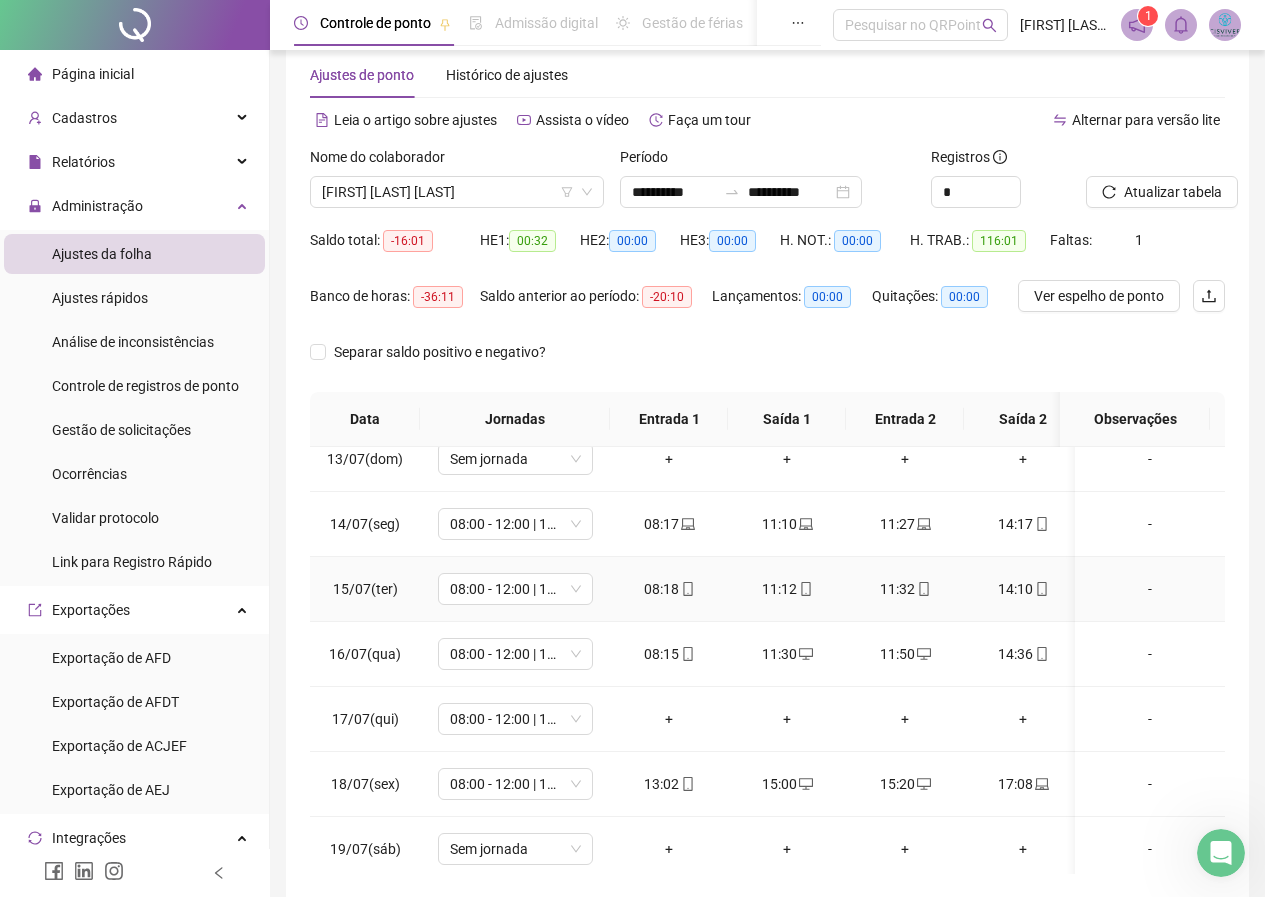 scroll, scrollTop: 900, scrollLeft: 0, axis: vertical 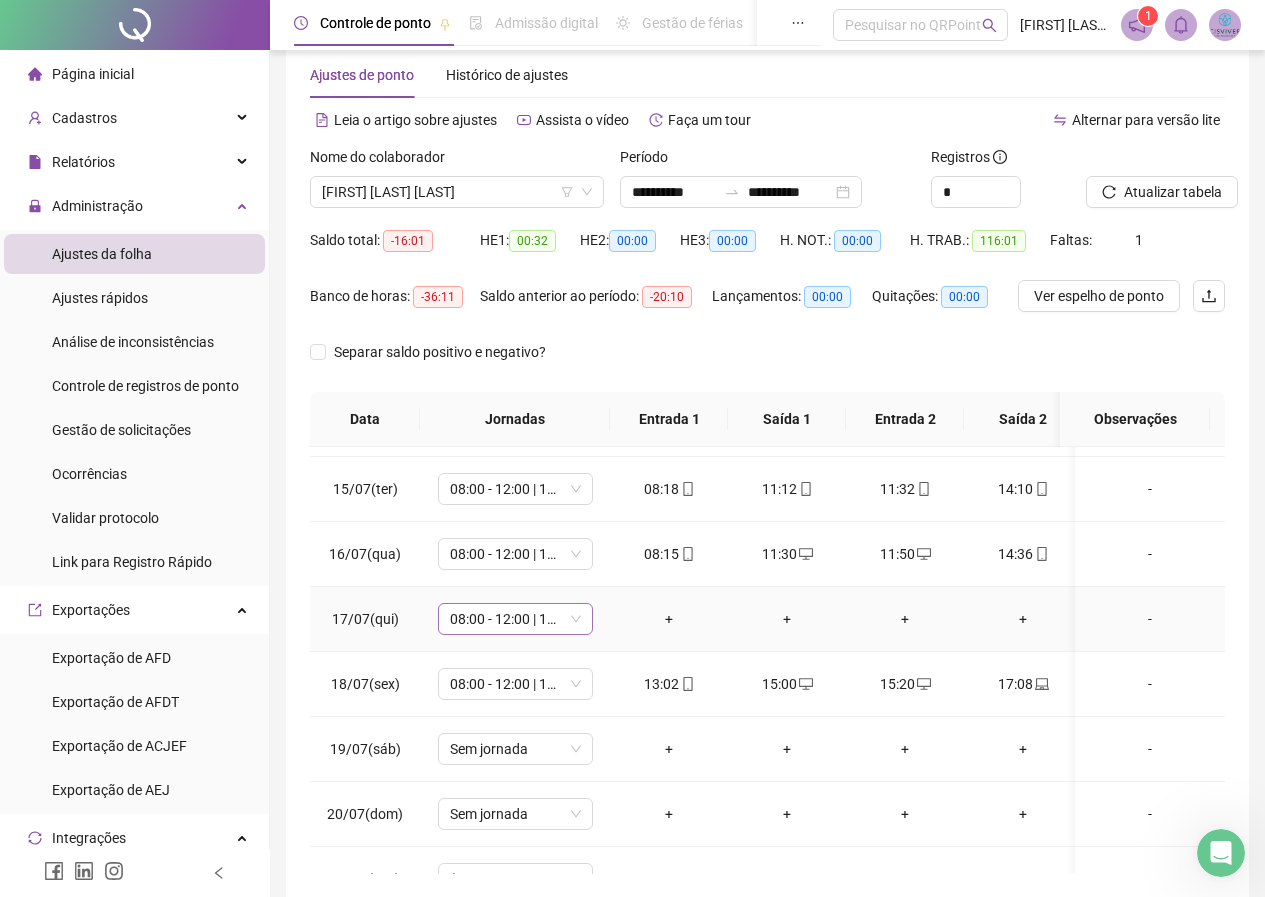 click on "08:00 - 12:00 | 12:15 - 14:15" at bounding box center [515, 619] 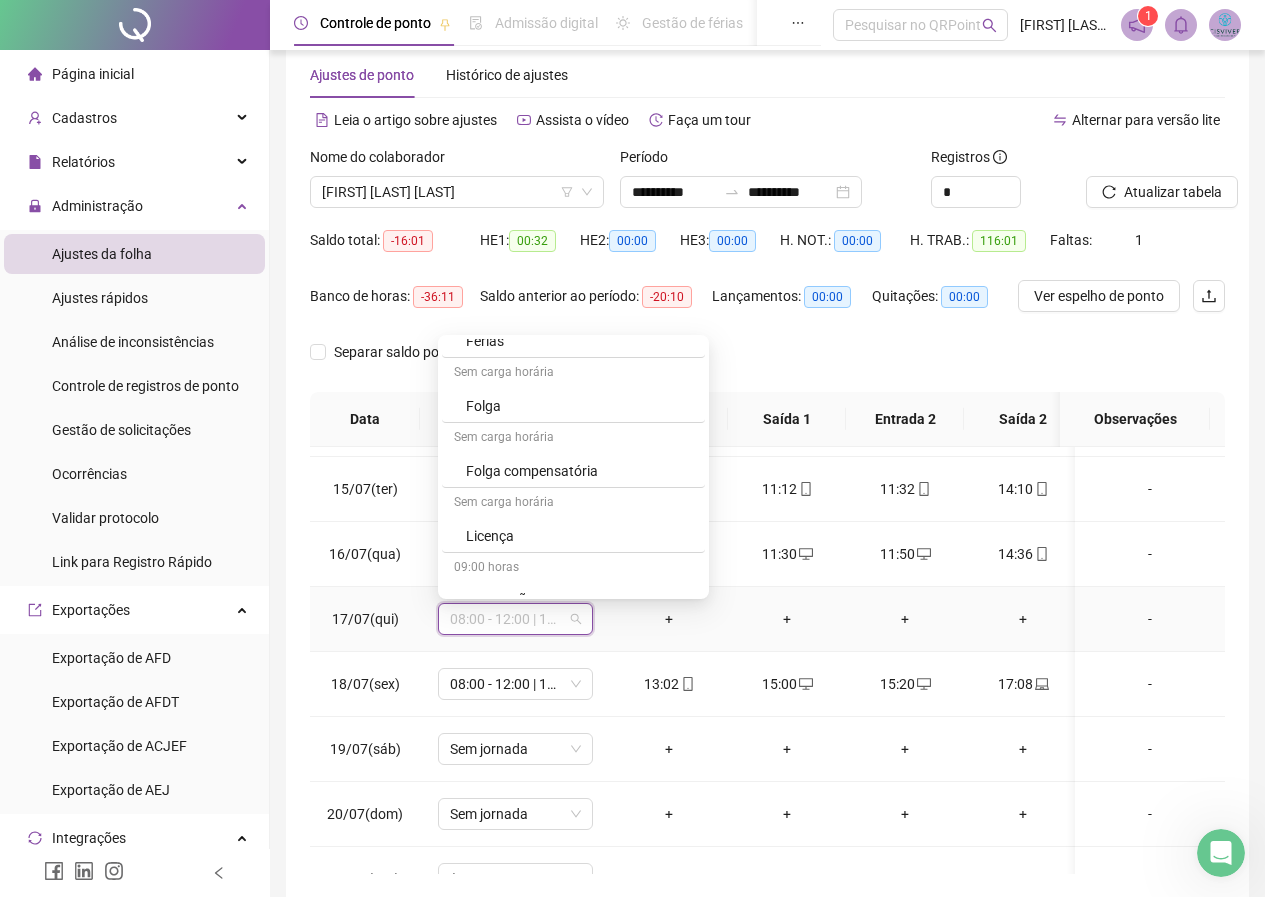 scroll, scrollTop: 1499, scrollLeft: 0, axis: vertical 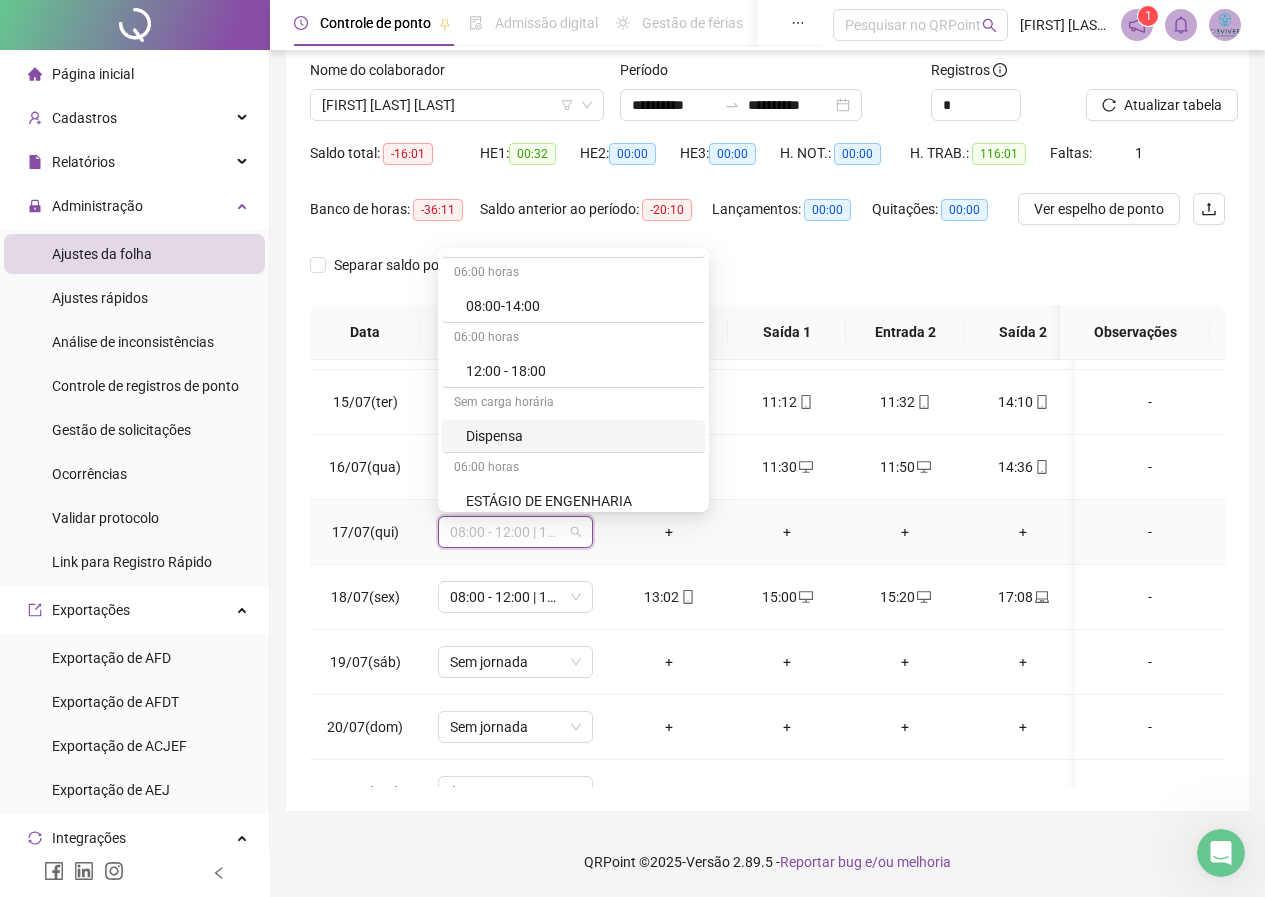 click on "Dispensa" at bounding box center [579, 436] 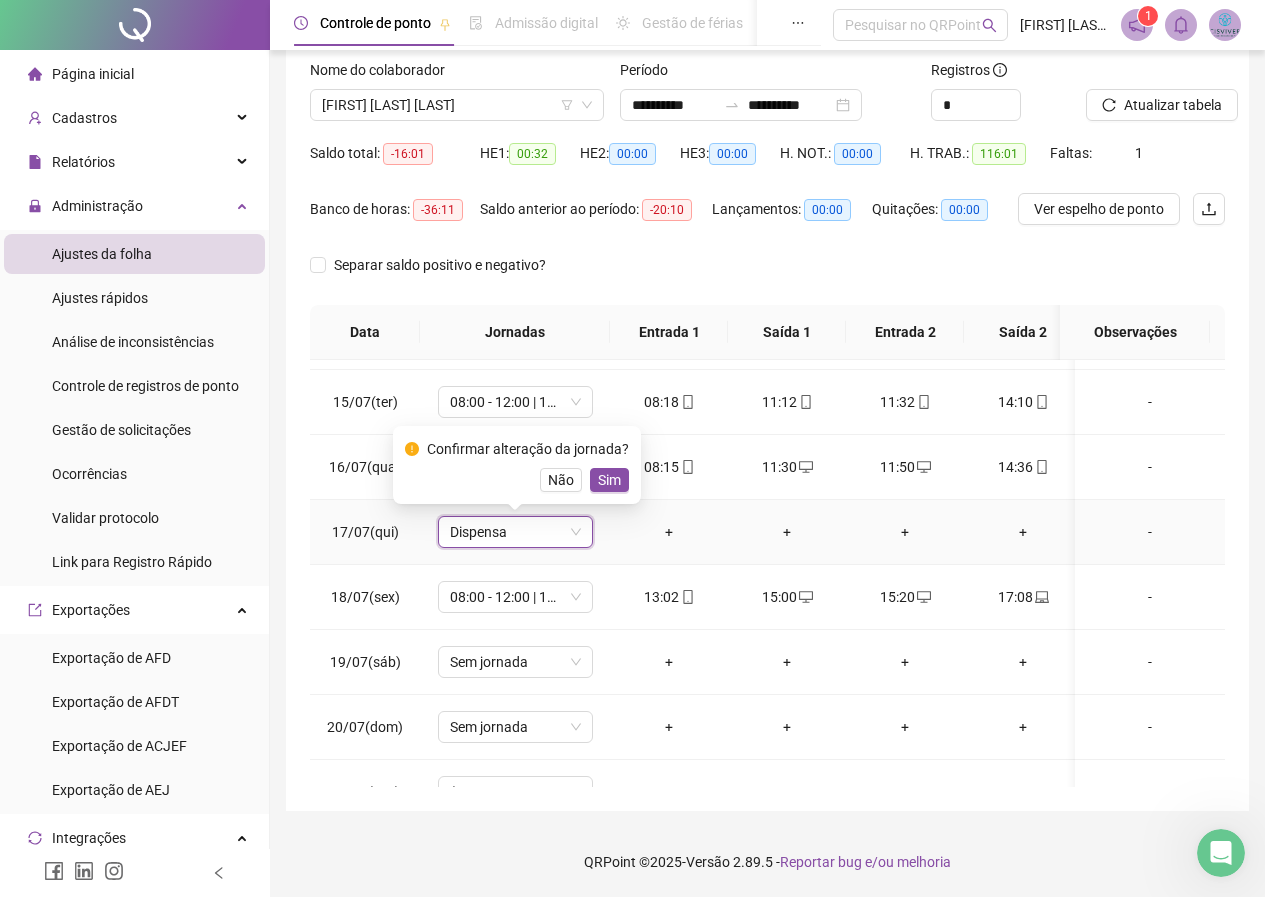 click on "Sim" at bounding box center (609, 480) 